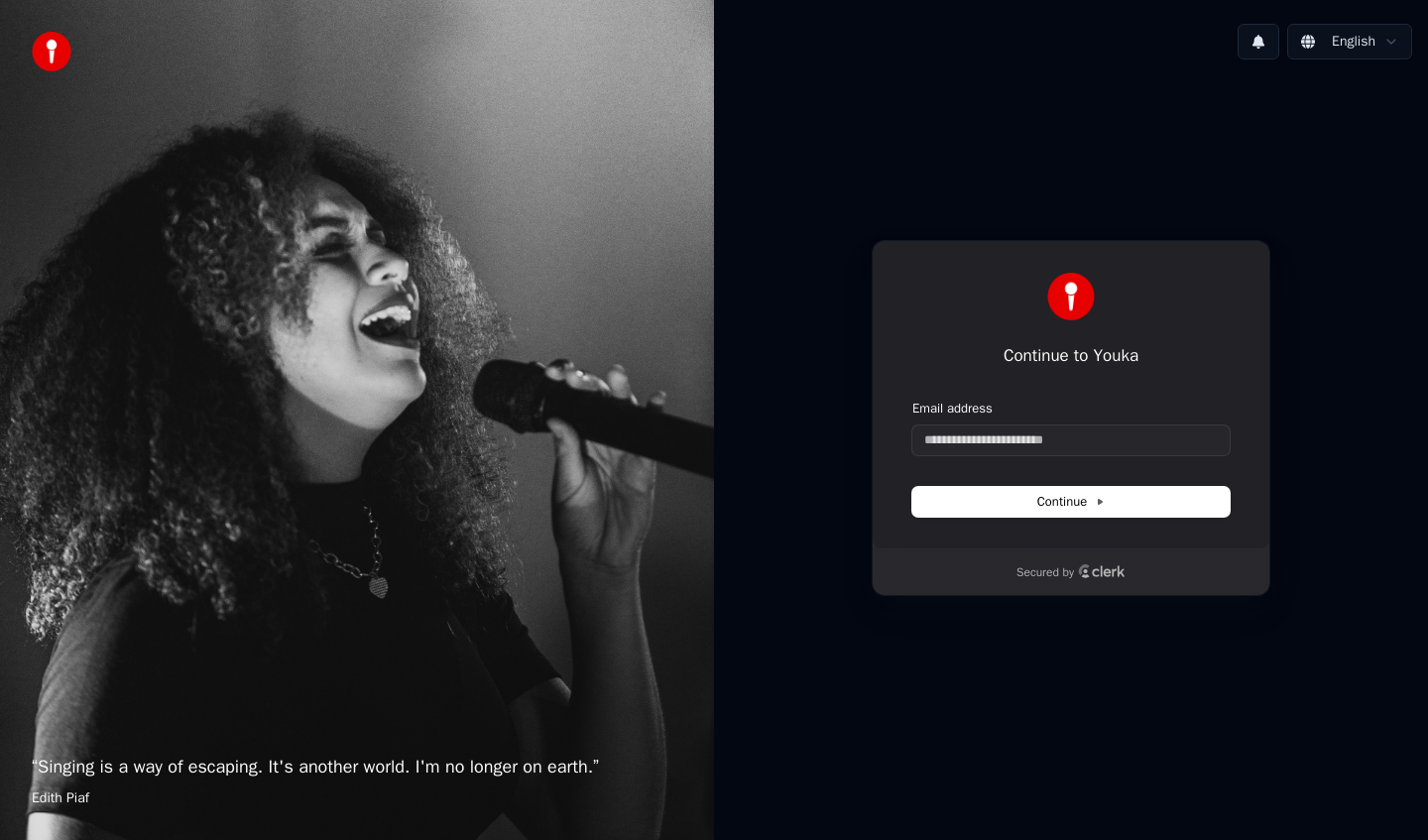 scroll, scrollTop: 0, scrollLeft: 0, axis: both 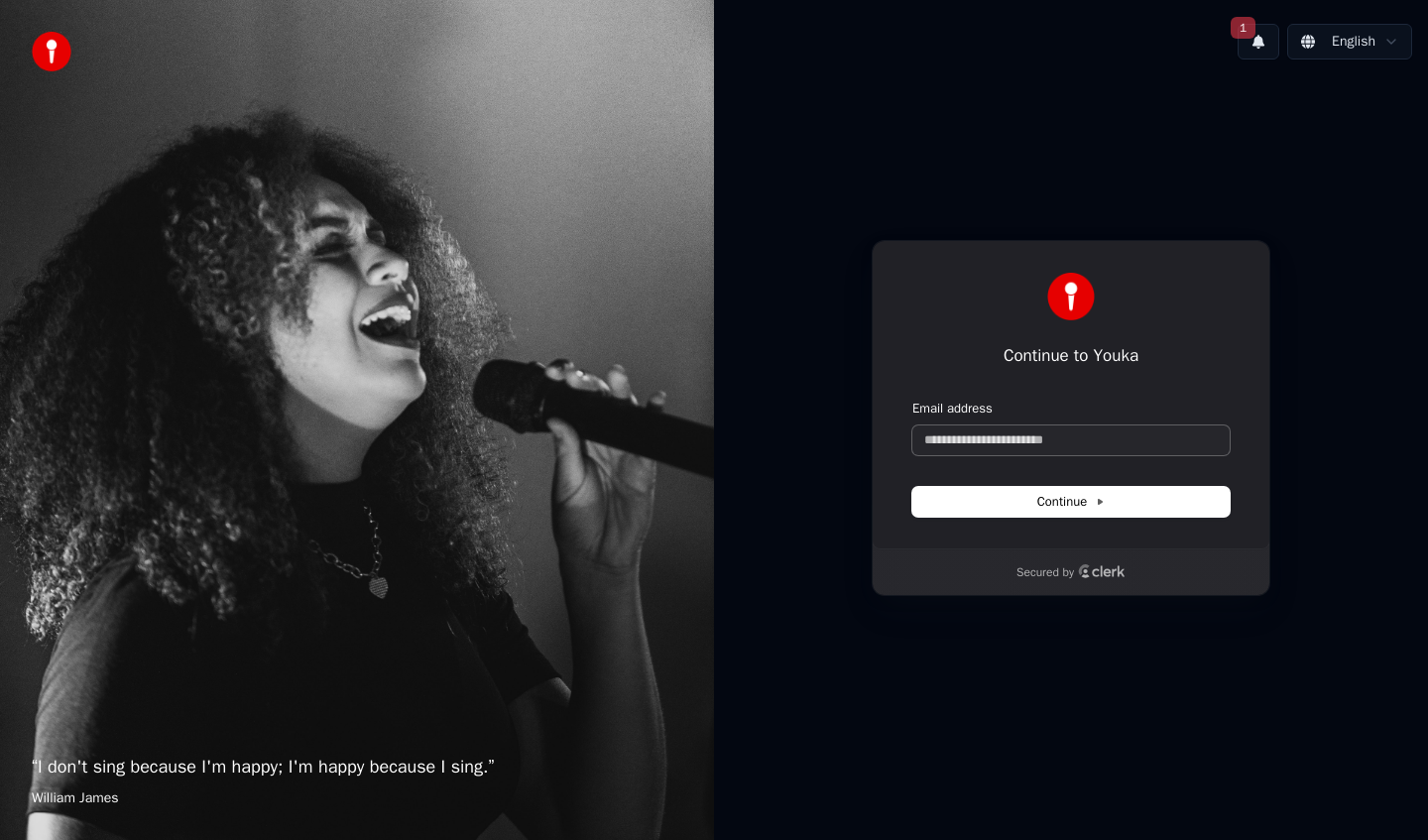 drag, startPoint x: 1162, startPoint y: 425, endPoint x: 1157, endPoint y: 435, distance: 11.18034 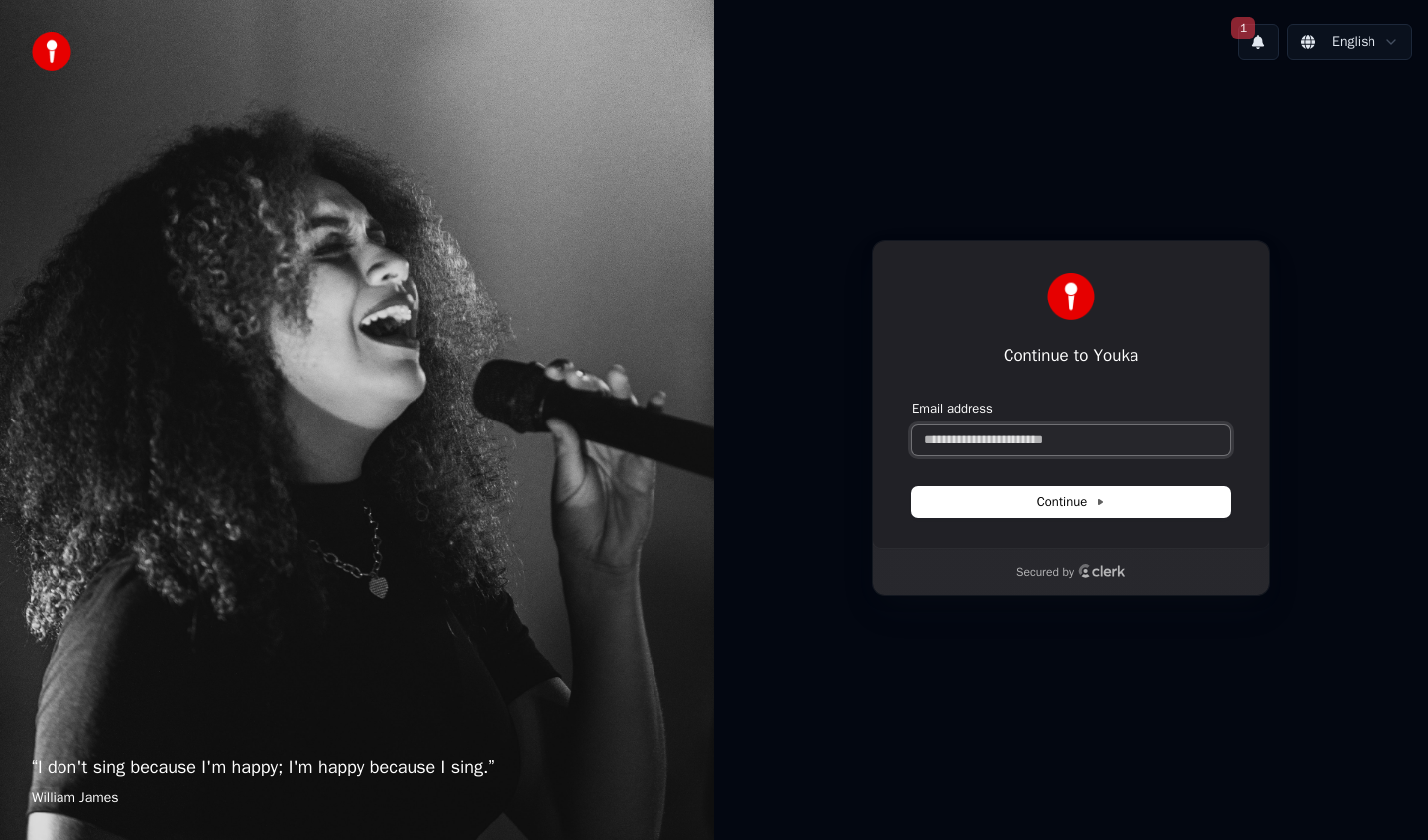click on "Email address" at bounding box center (1071, 440) 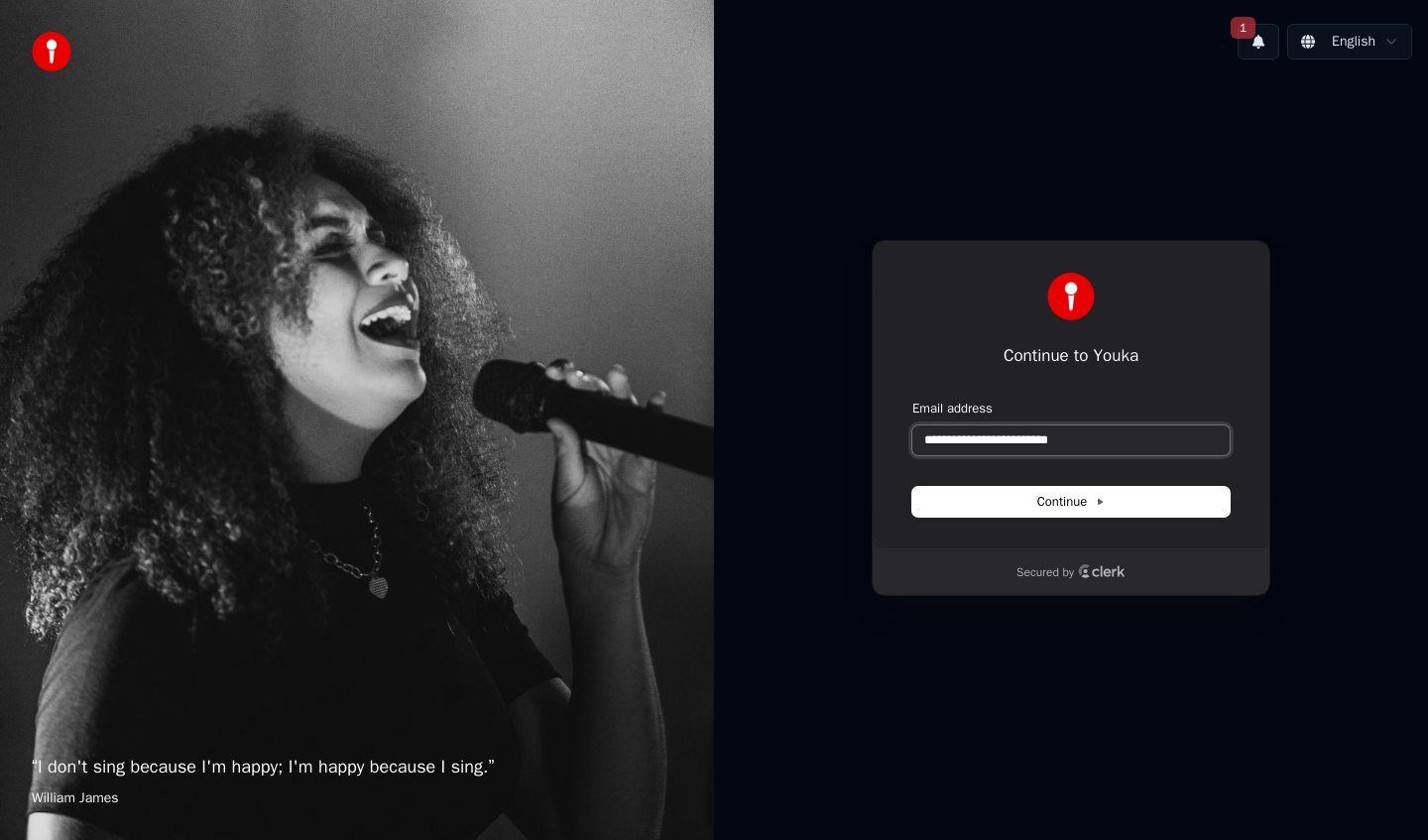 click at bounding box center (912, 400) 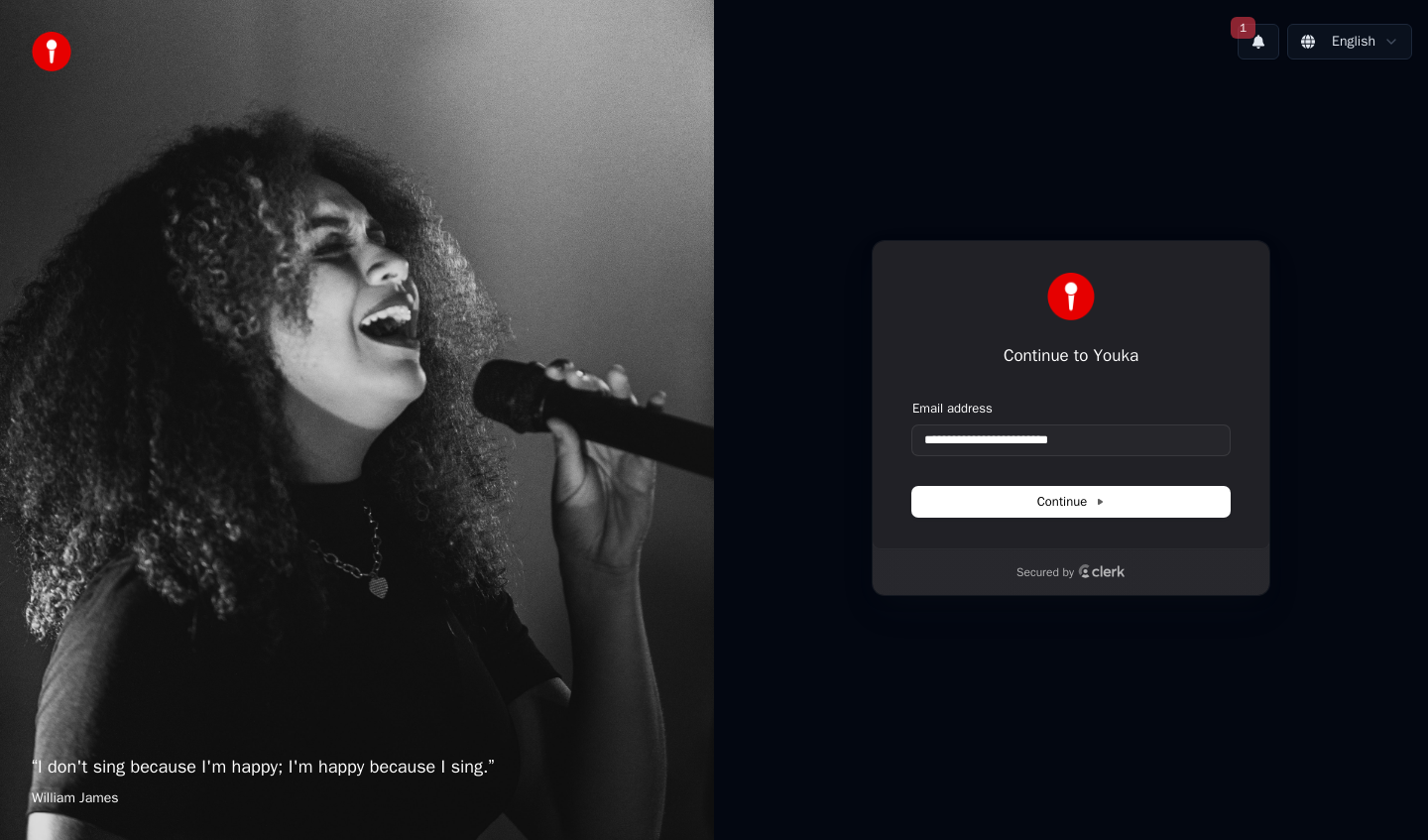 type on "**********" 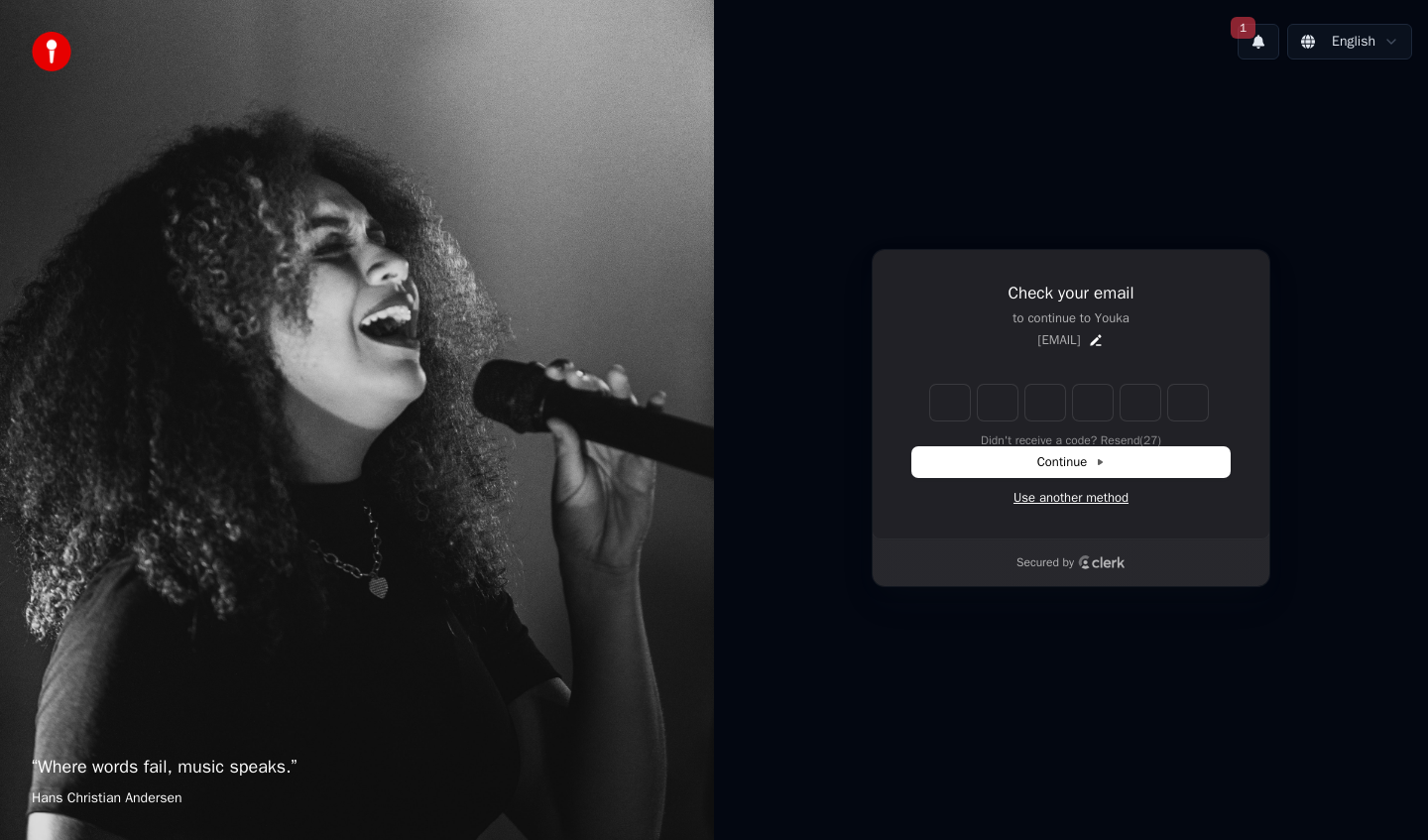click on "Use another method" at bounding box center [1071, 498] 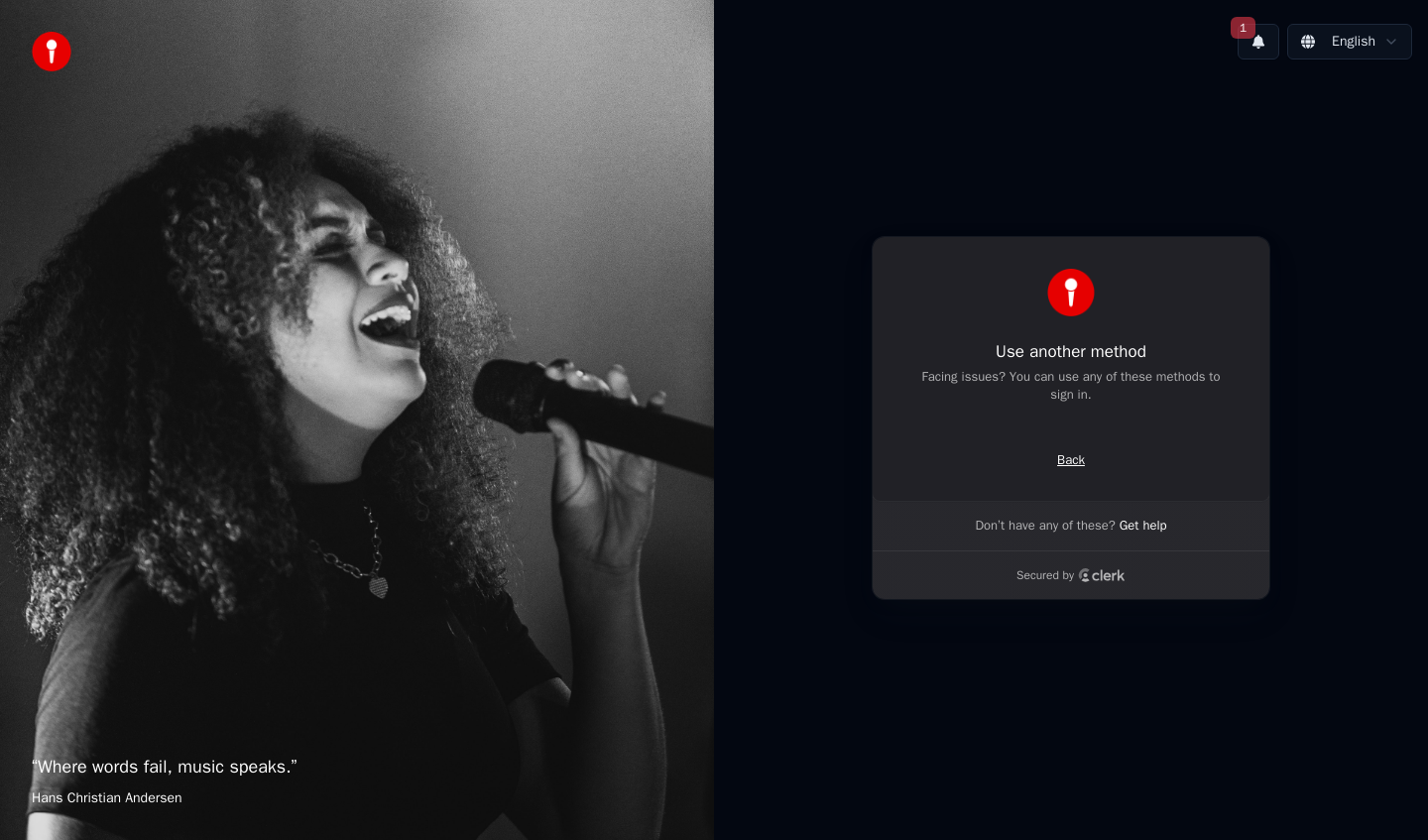 click on "Back" at bounding box center (1071, 460) 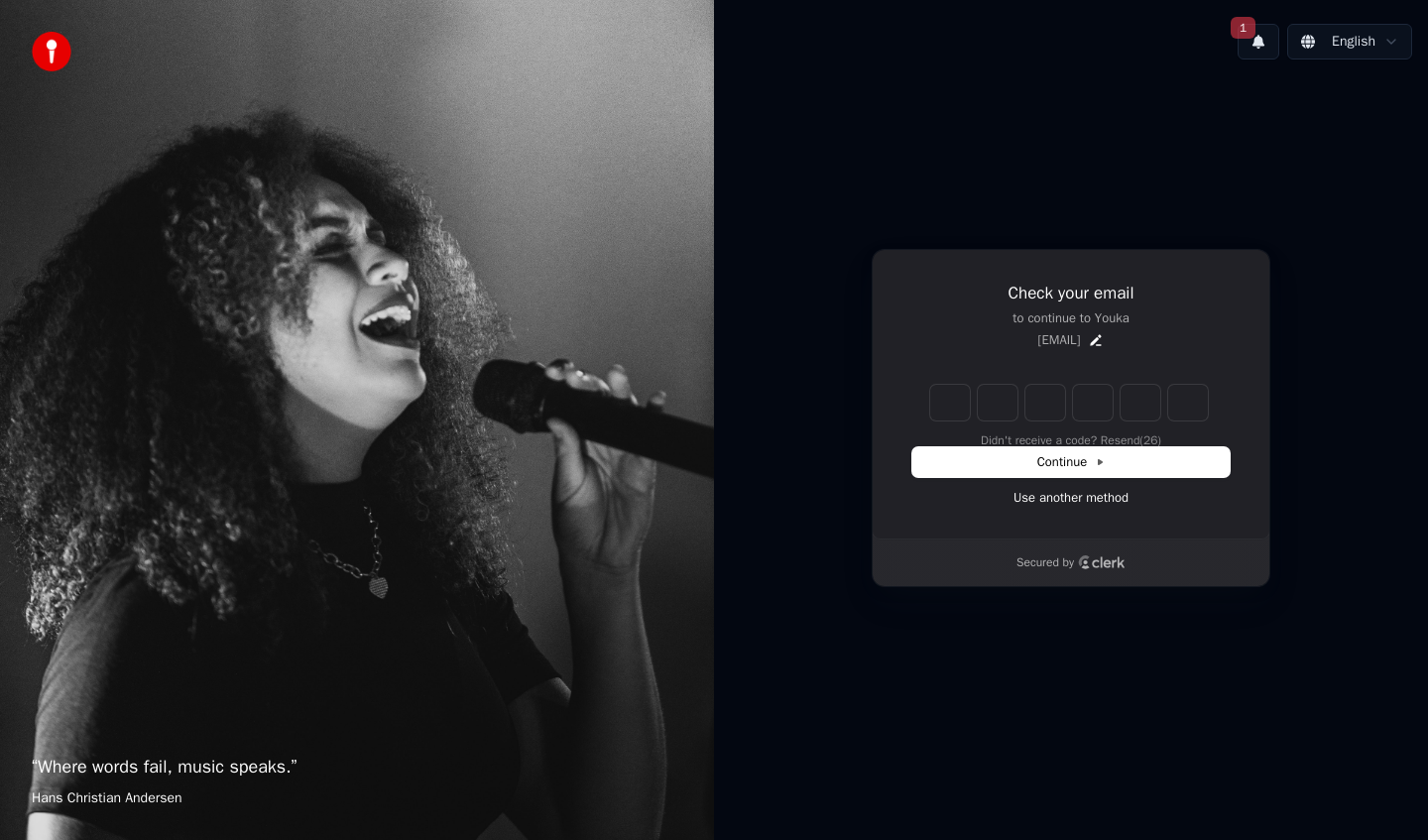 click on "1" at bounding box center [1243, 28] 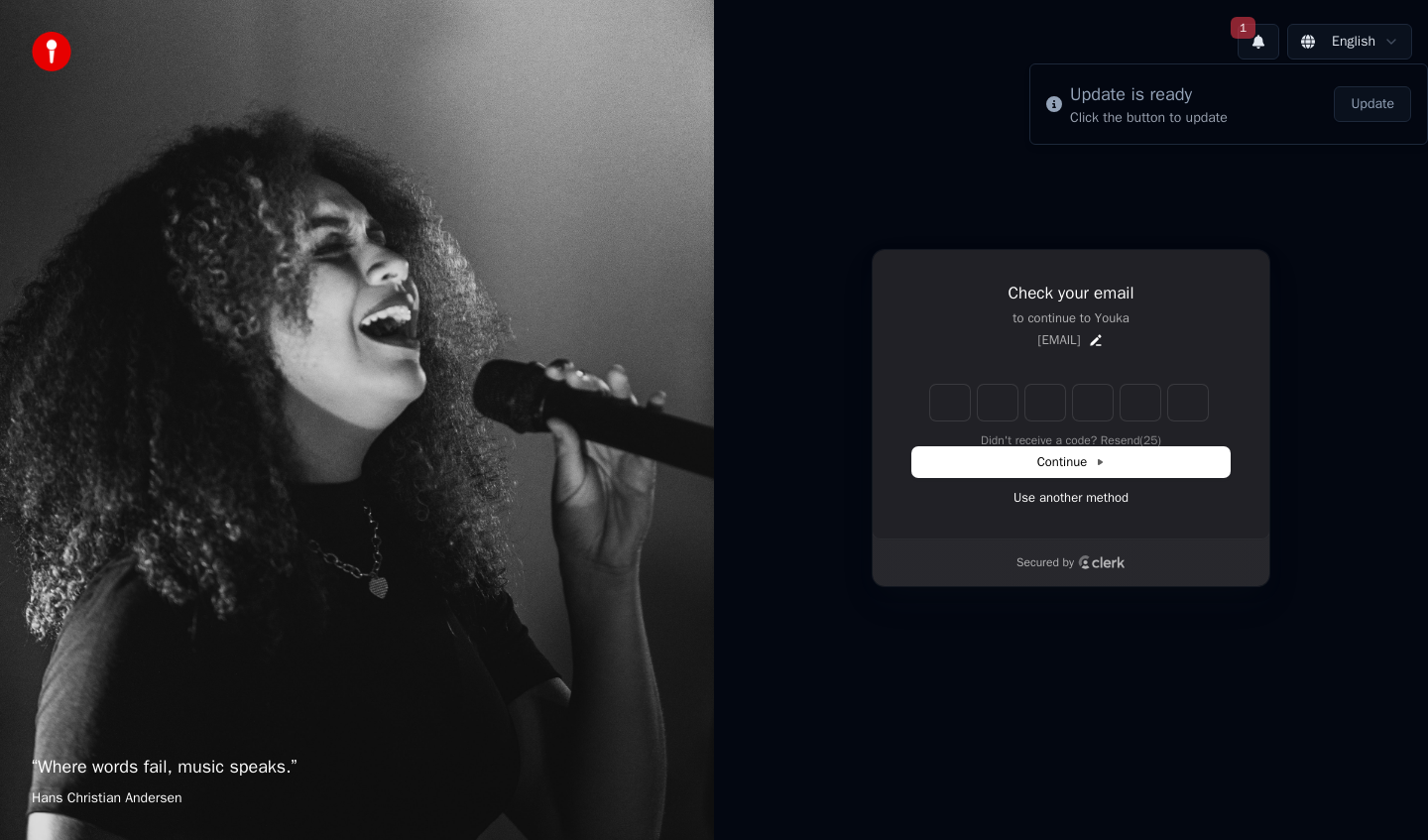 click on "Update" at bounding box center [1372, 104] 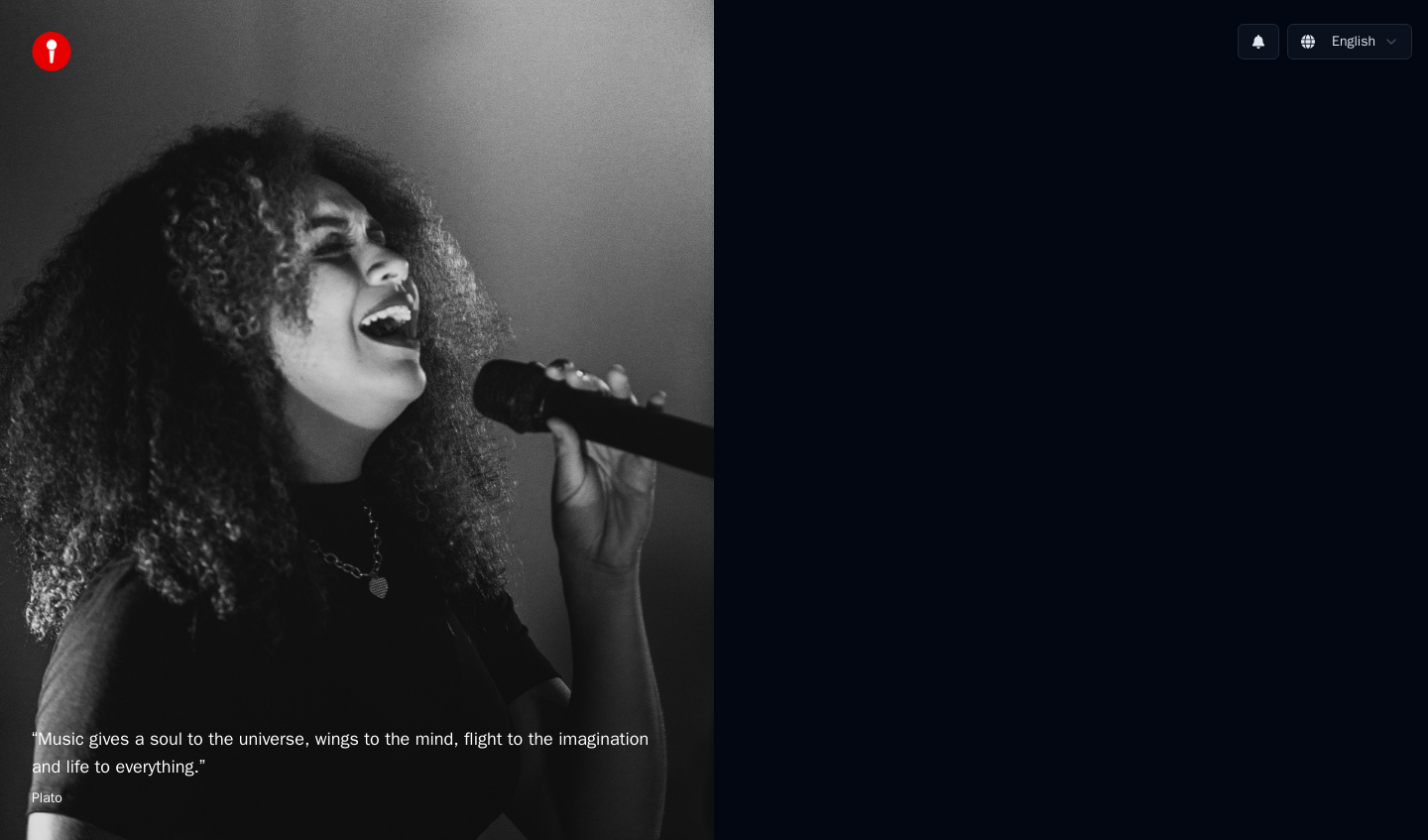 scroll, scrollTop: 0, scrollLeft: 0, axis: both 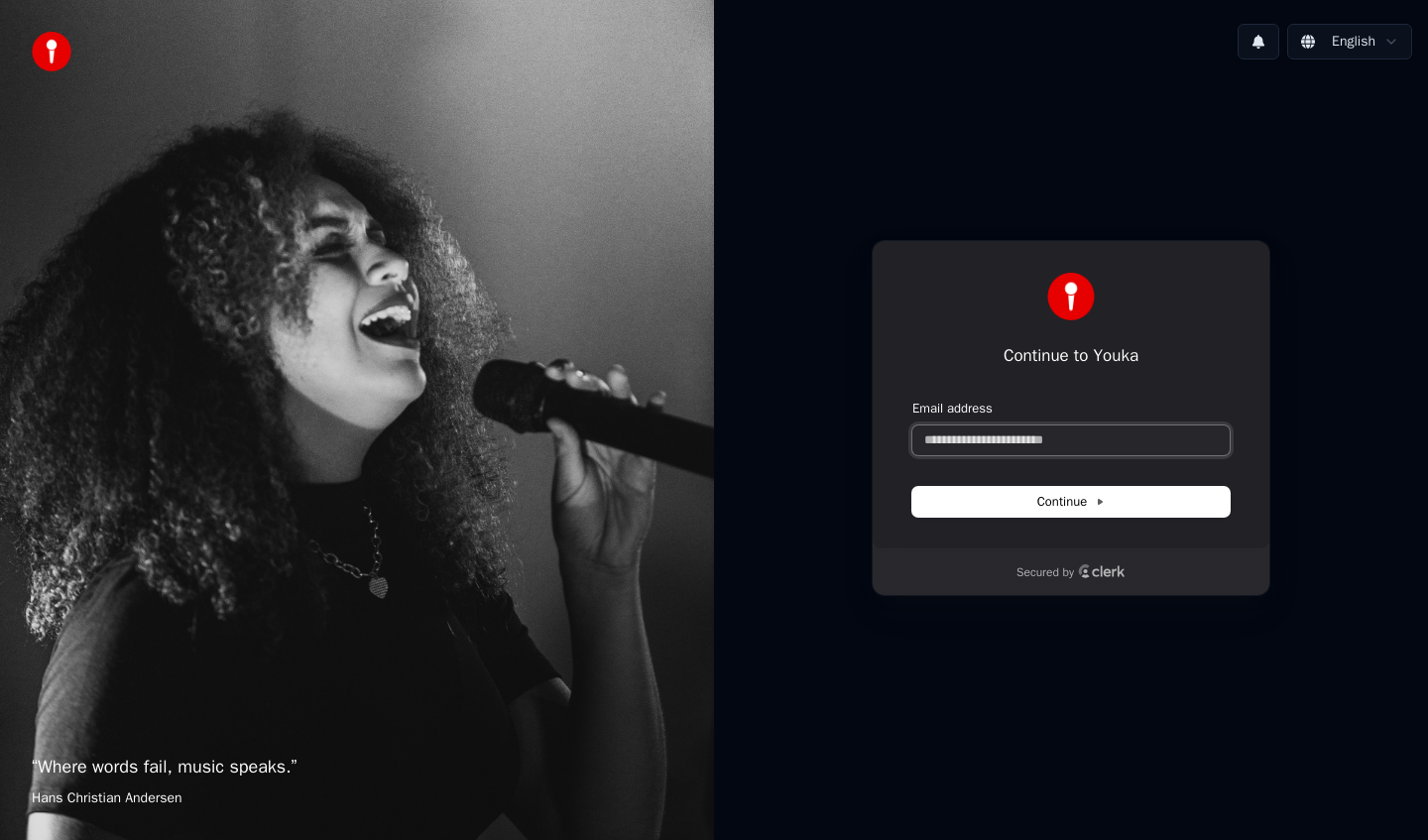 click on "Email address" at bounding box center [1071, 440] 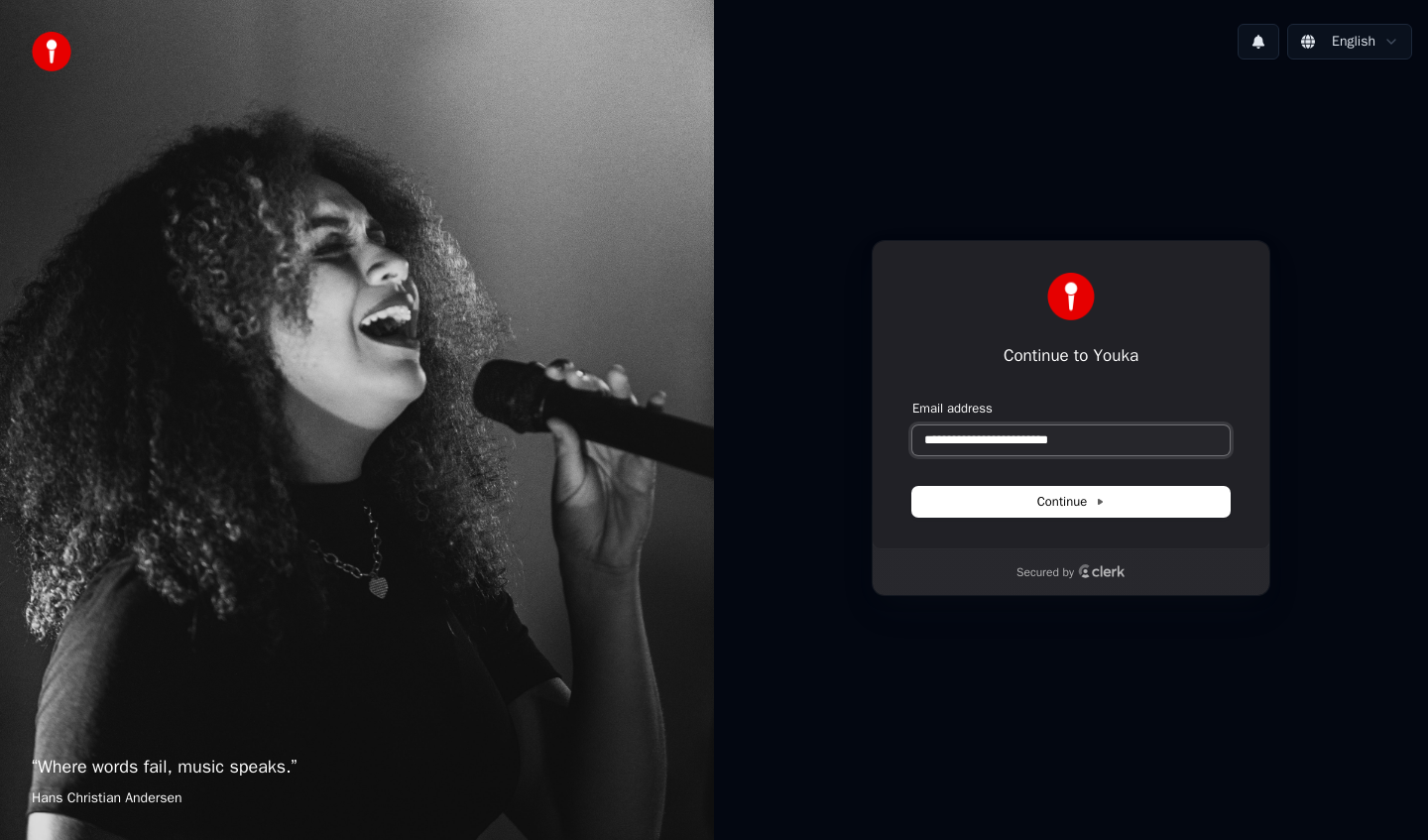 click at bounding box center (912, 400) 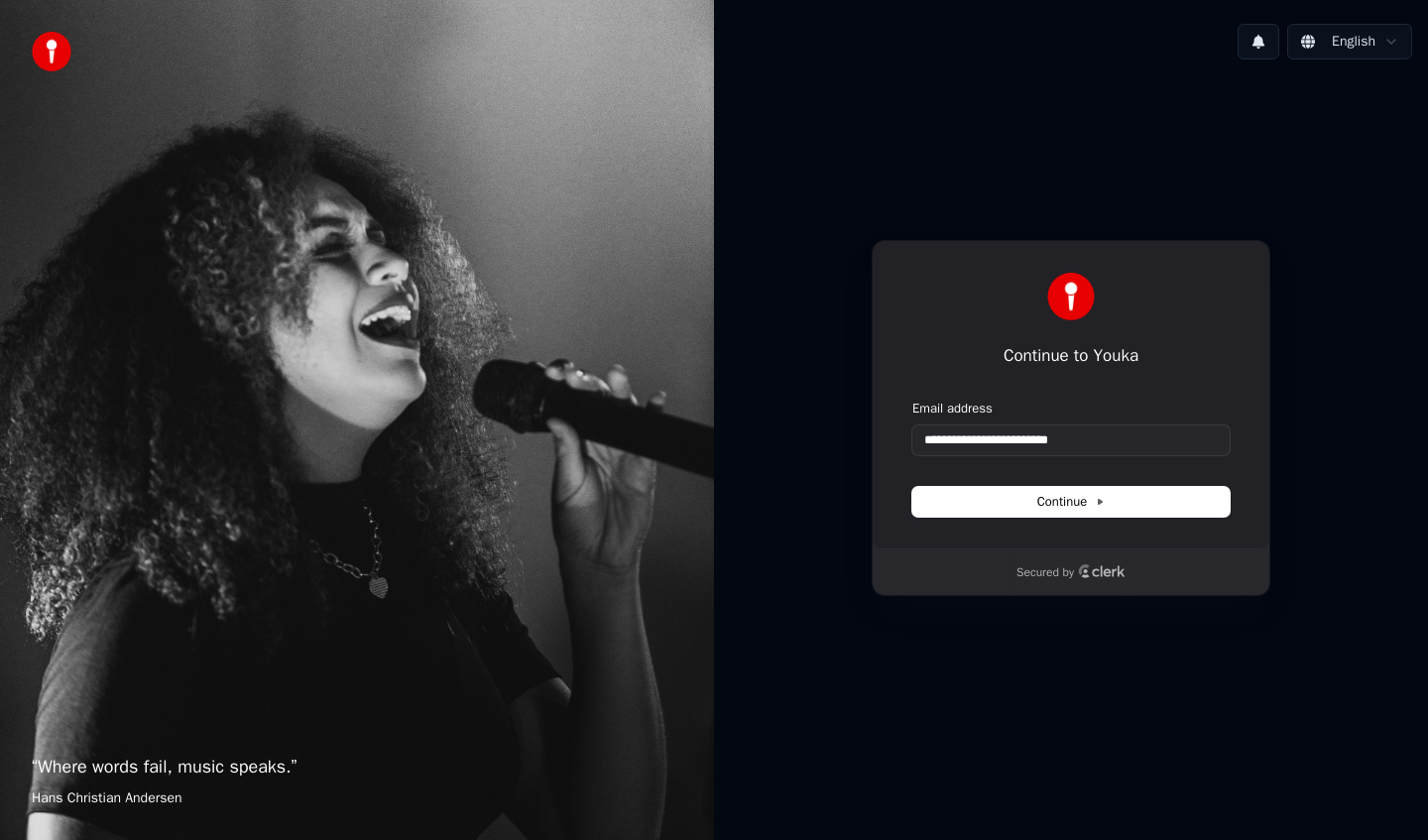 type on "**********" 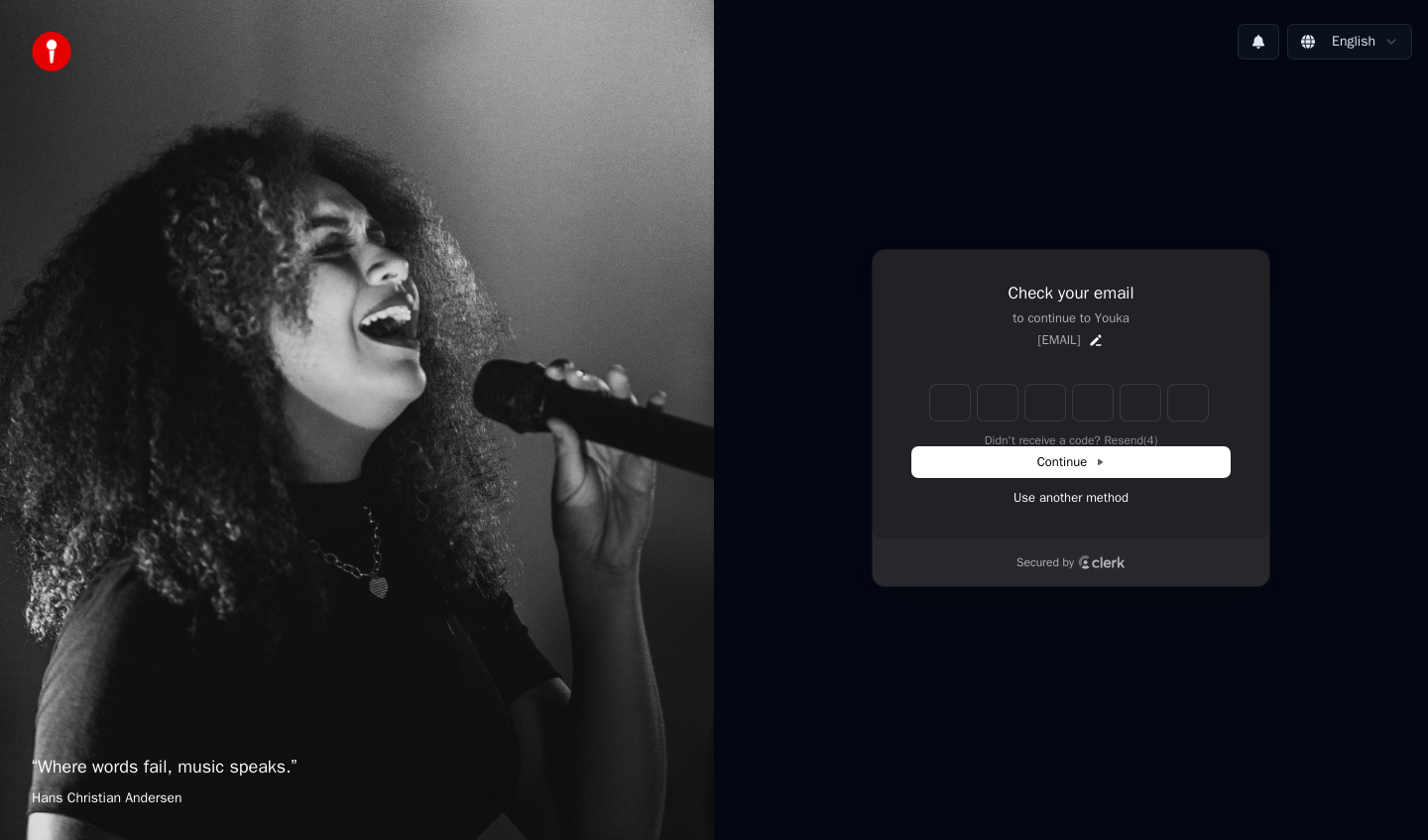 type on "*" 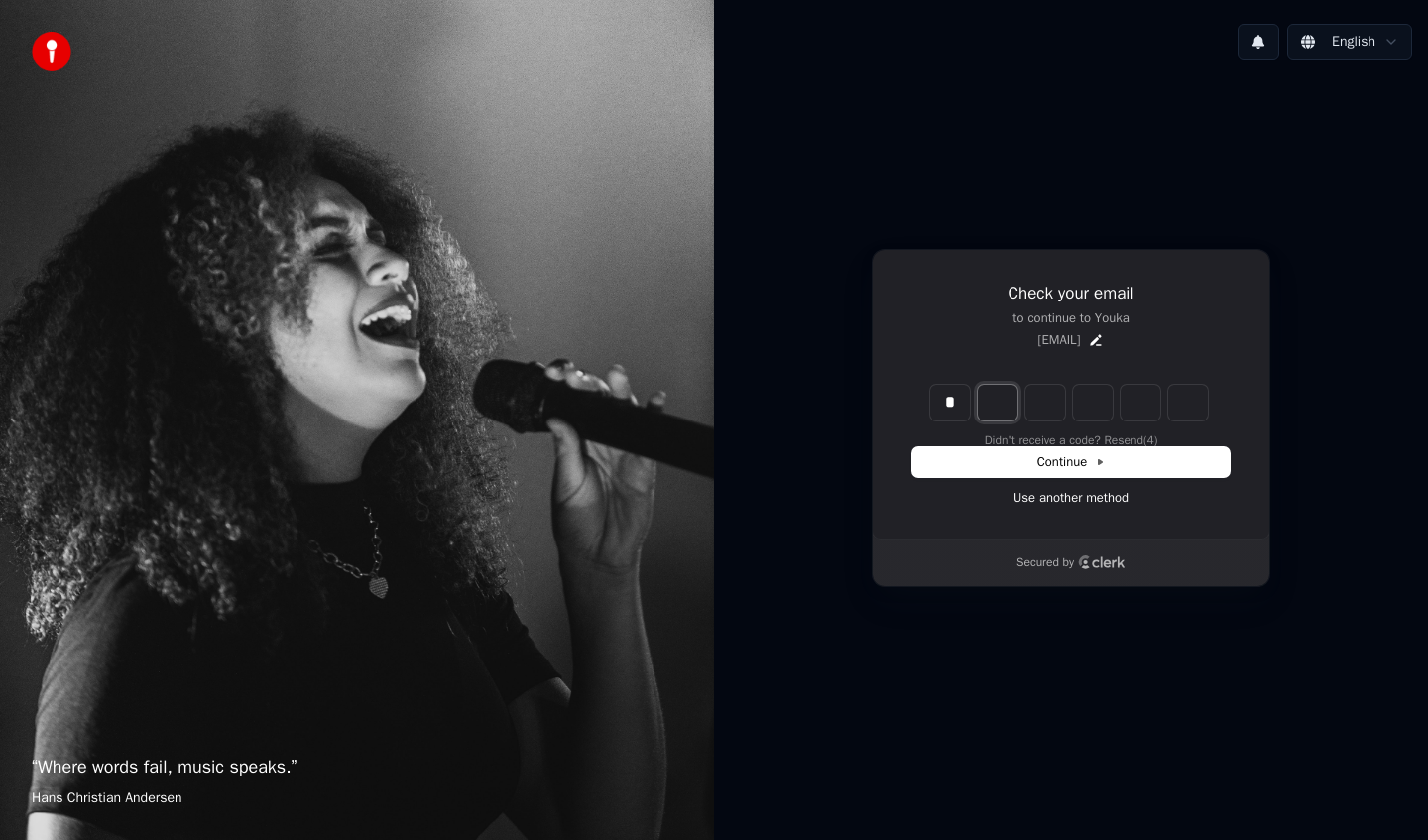 type on "*" 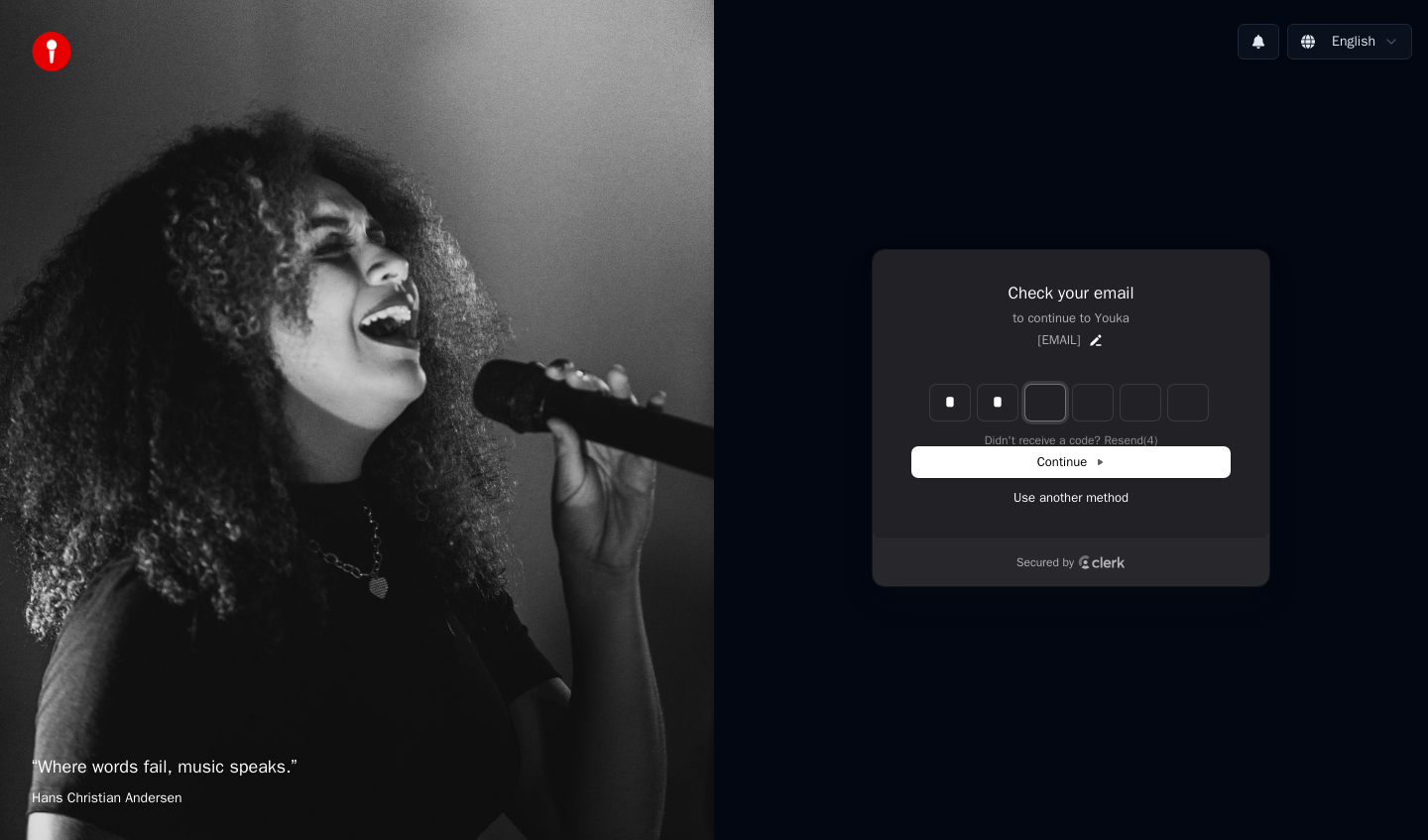 type on "**" 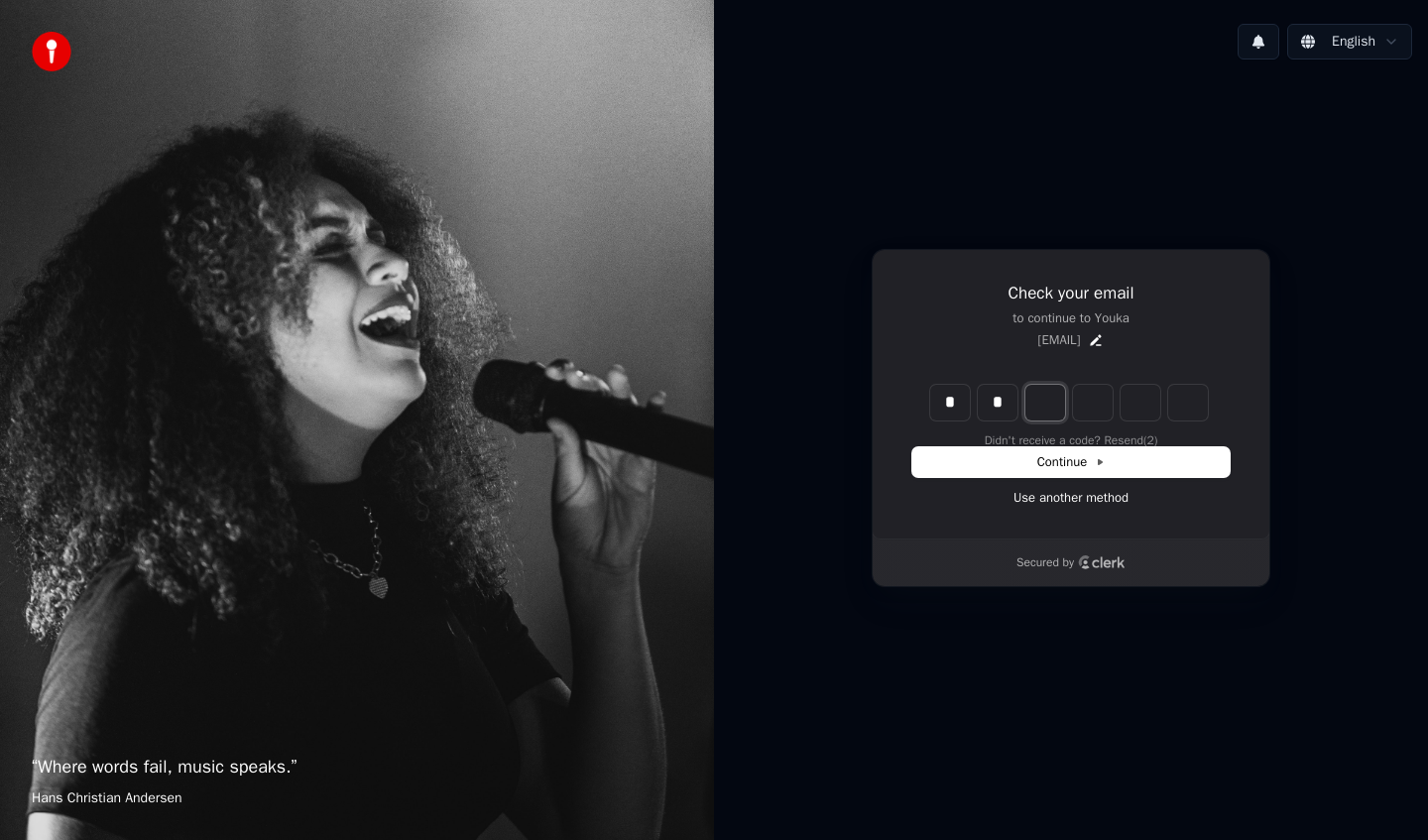 type on "*" 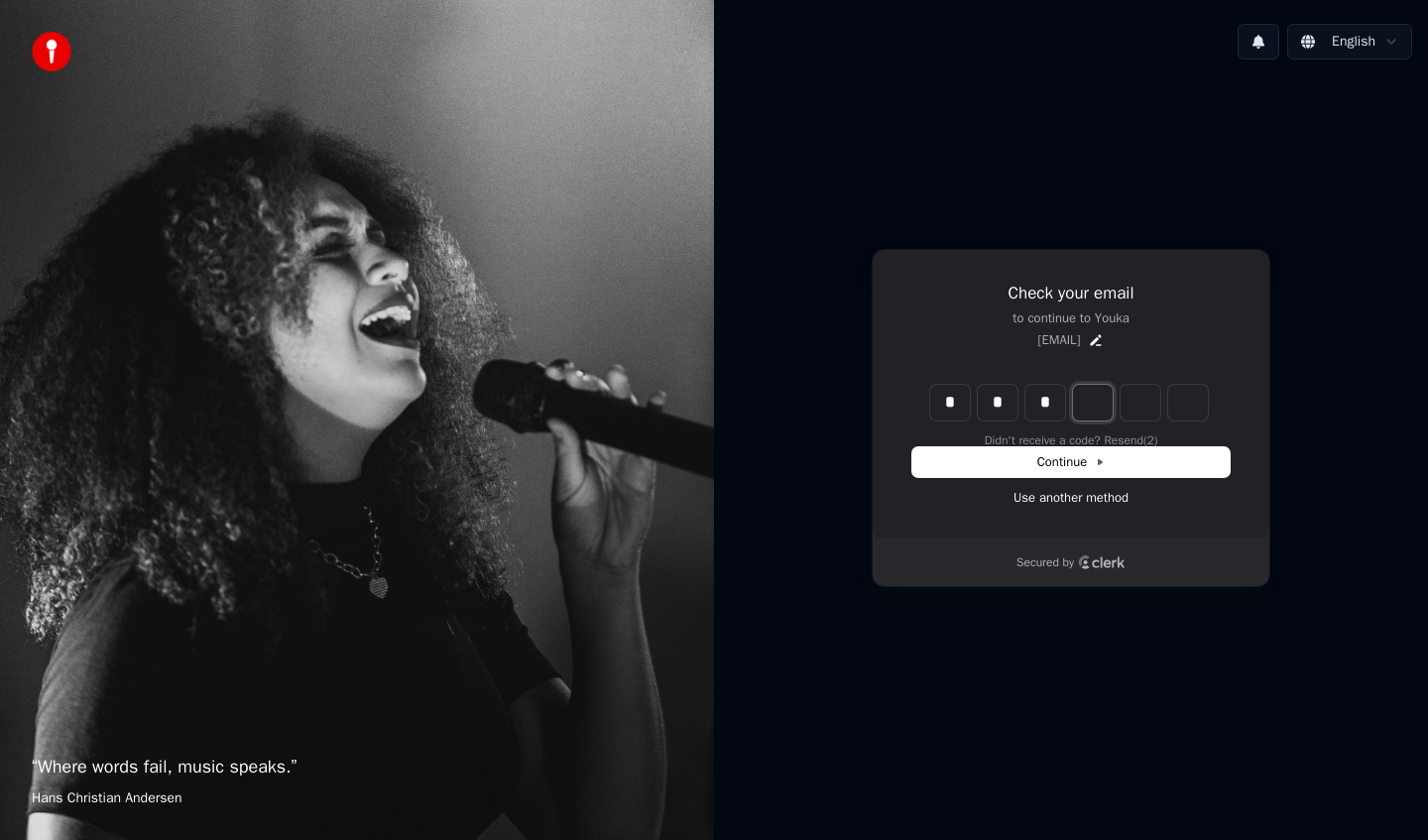 type on "***" 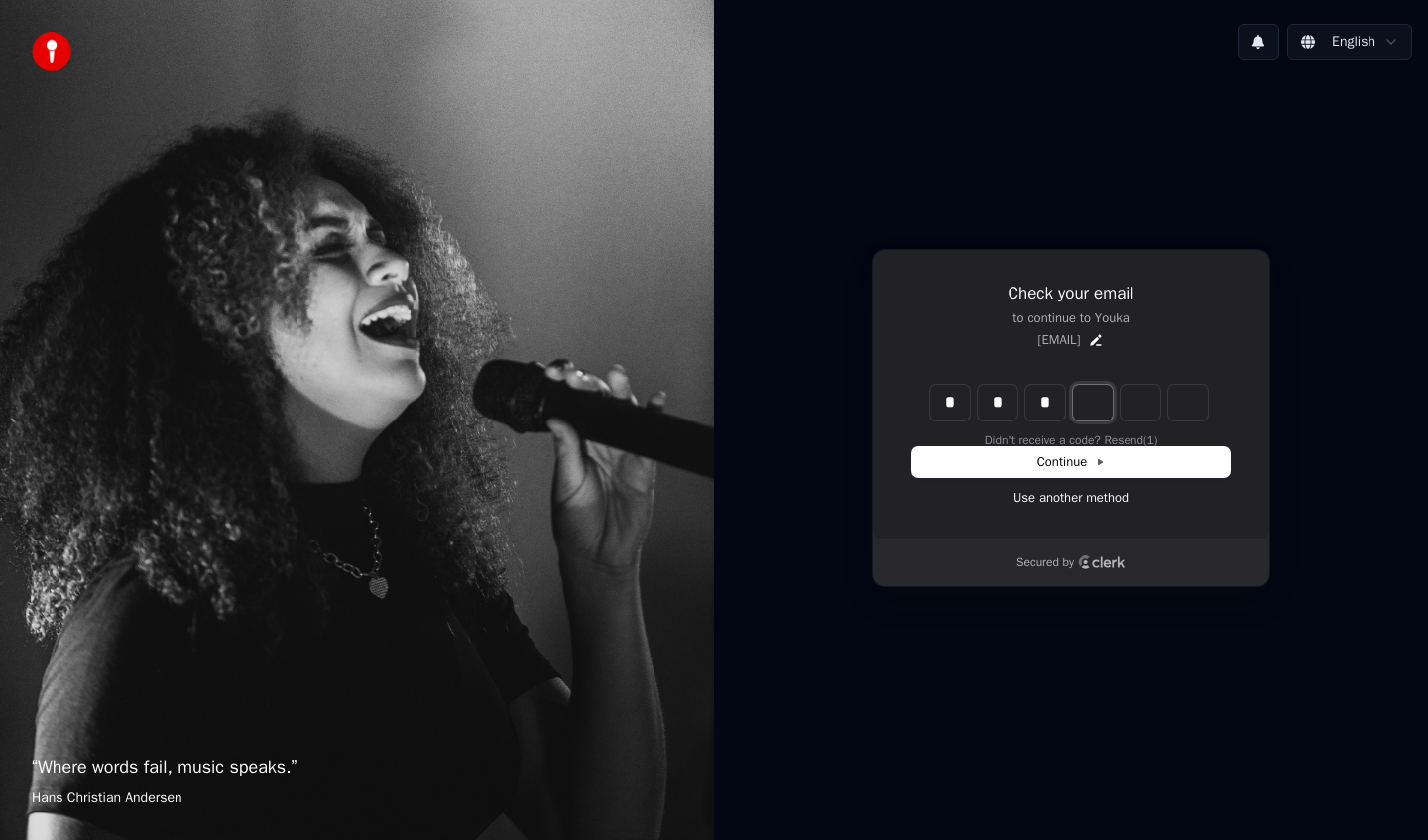 type on "*" 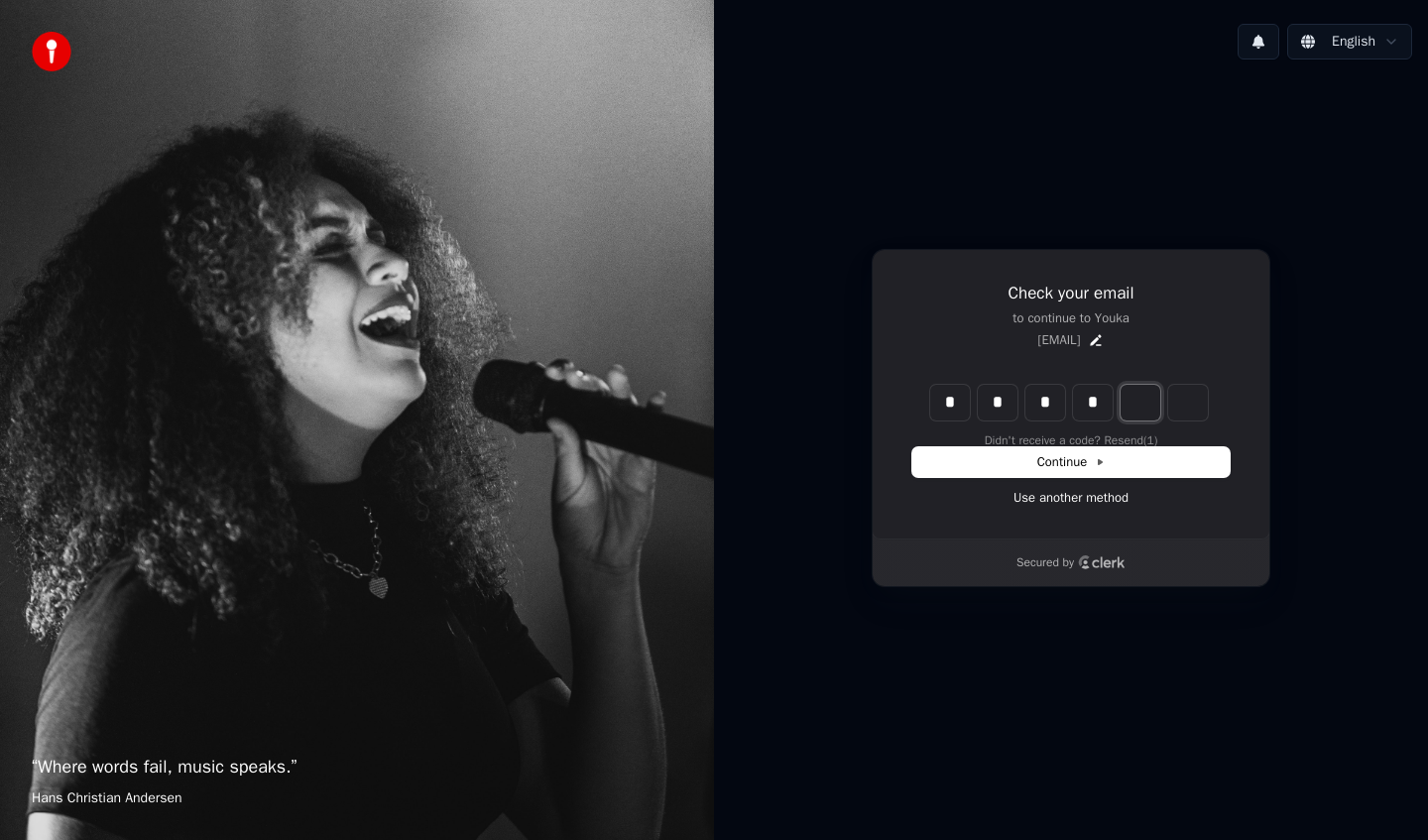 type on "****" 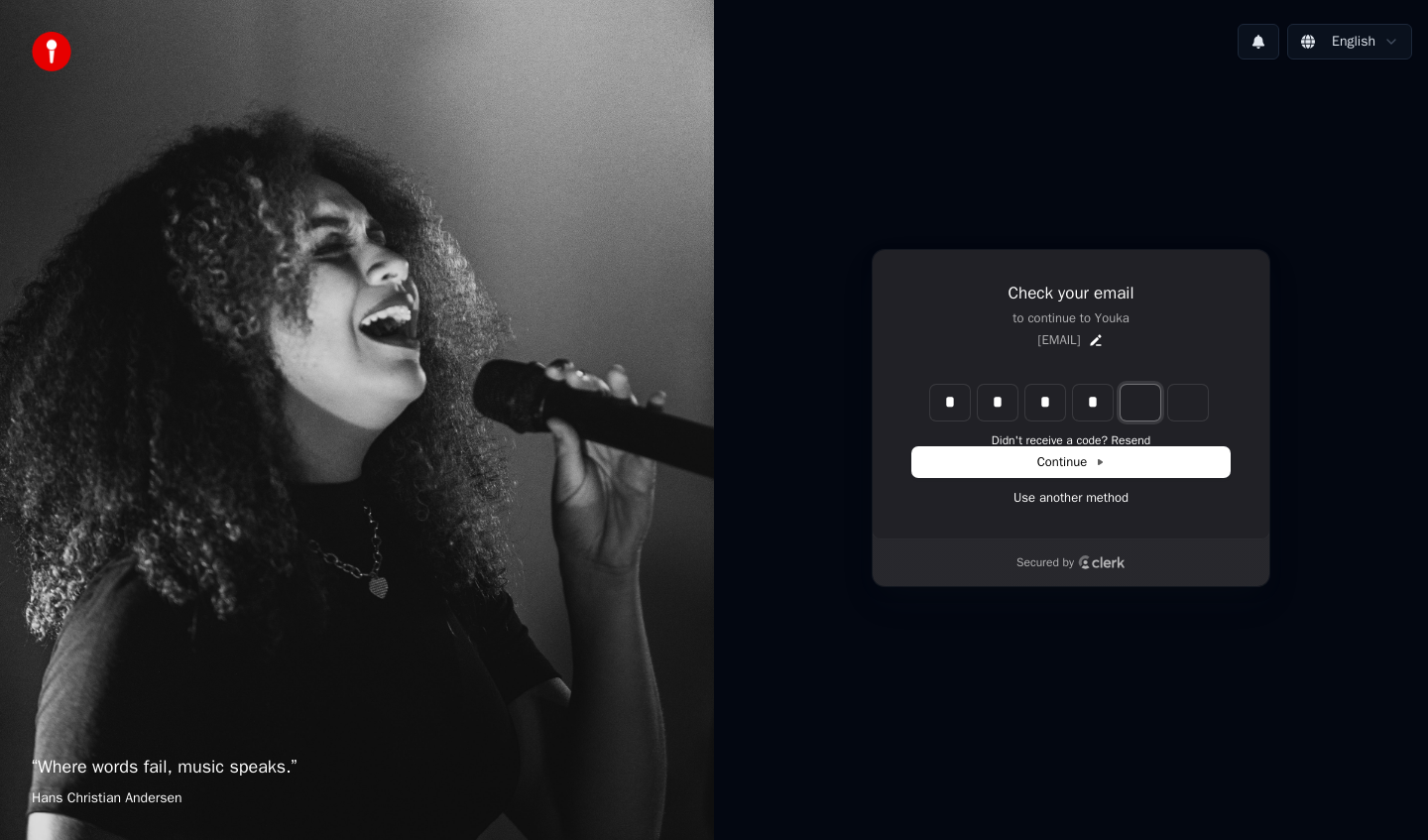 type on "*" 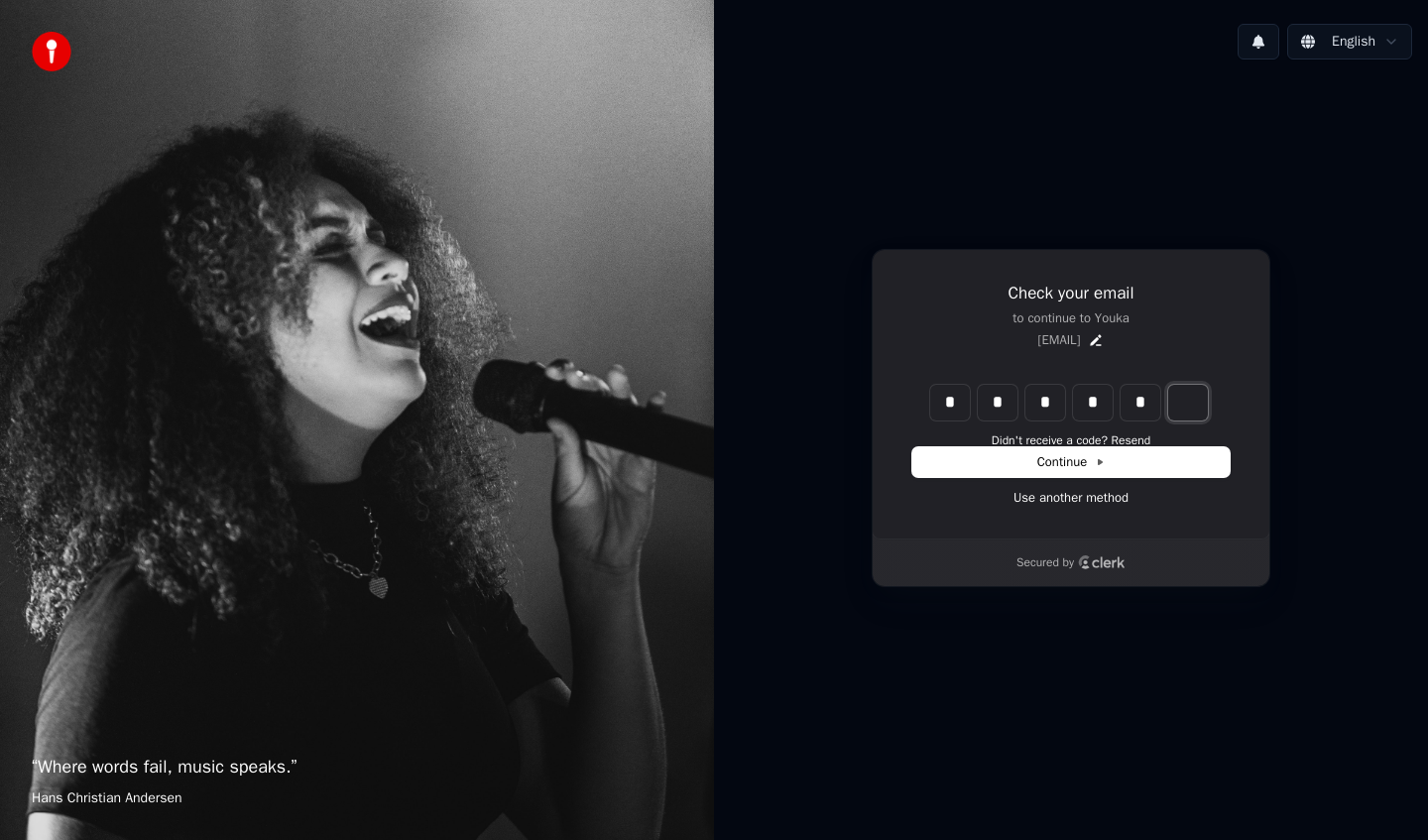 type on "******" 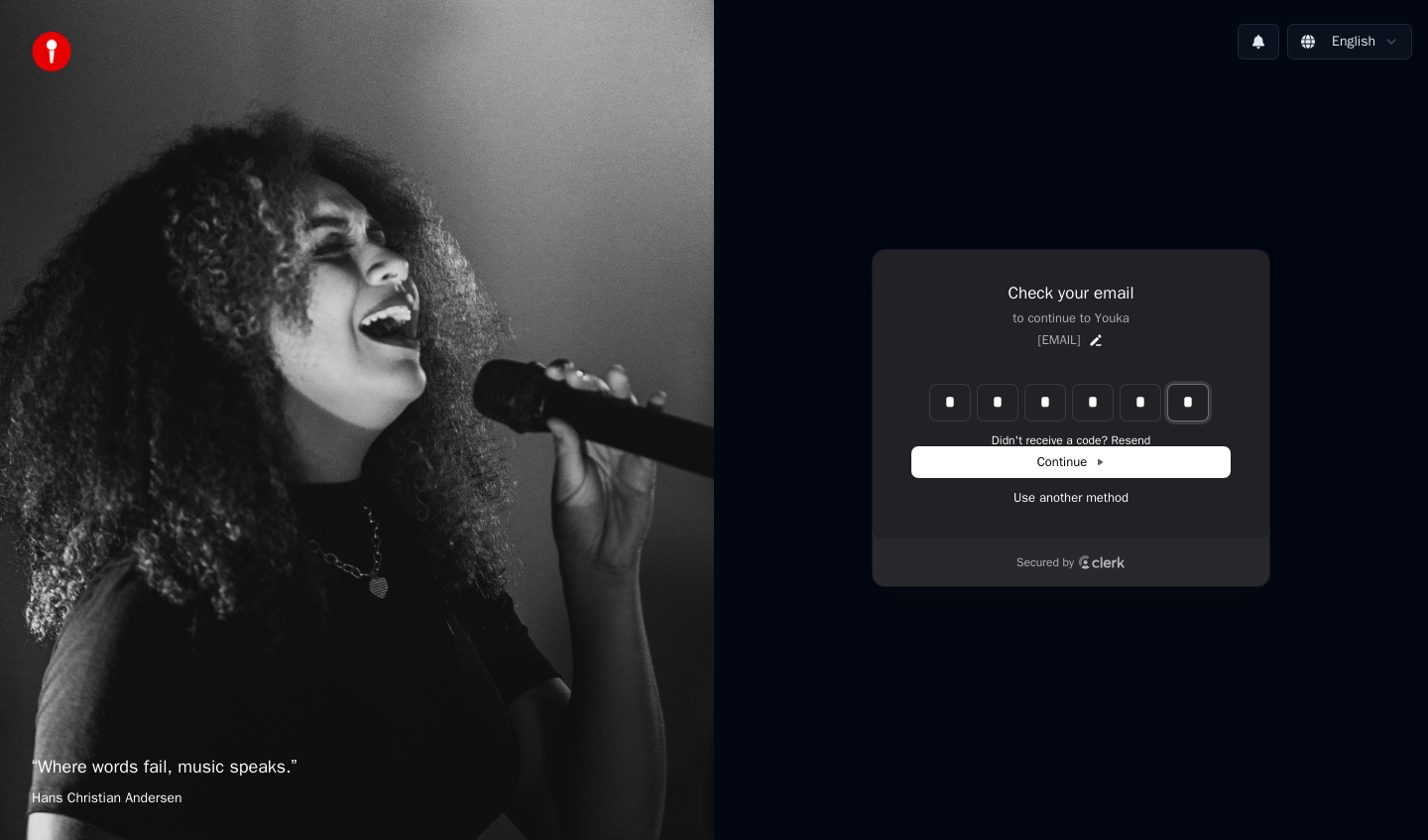 type on "*" 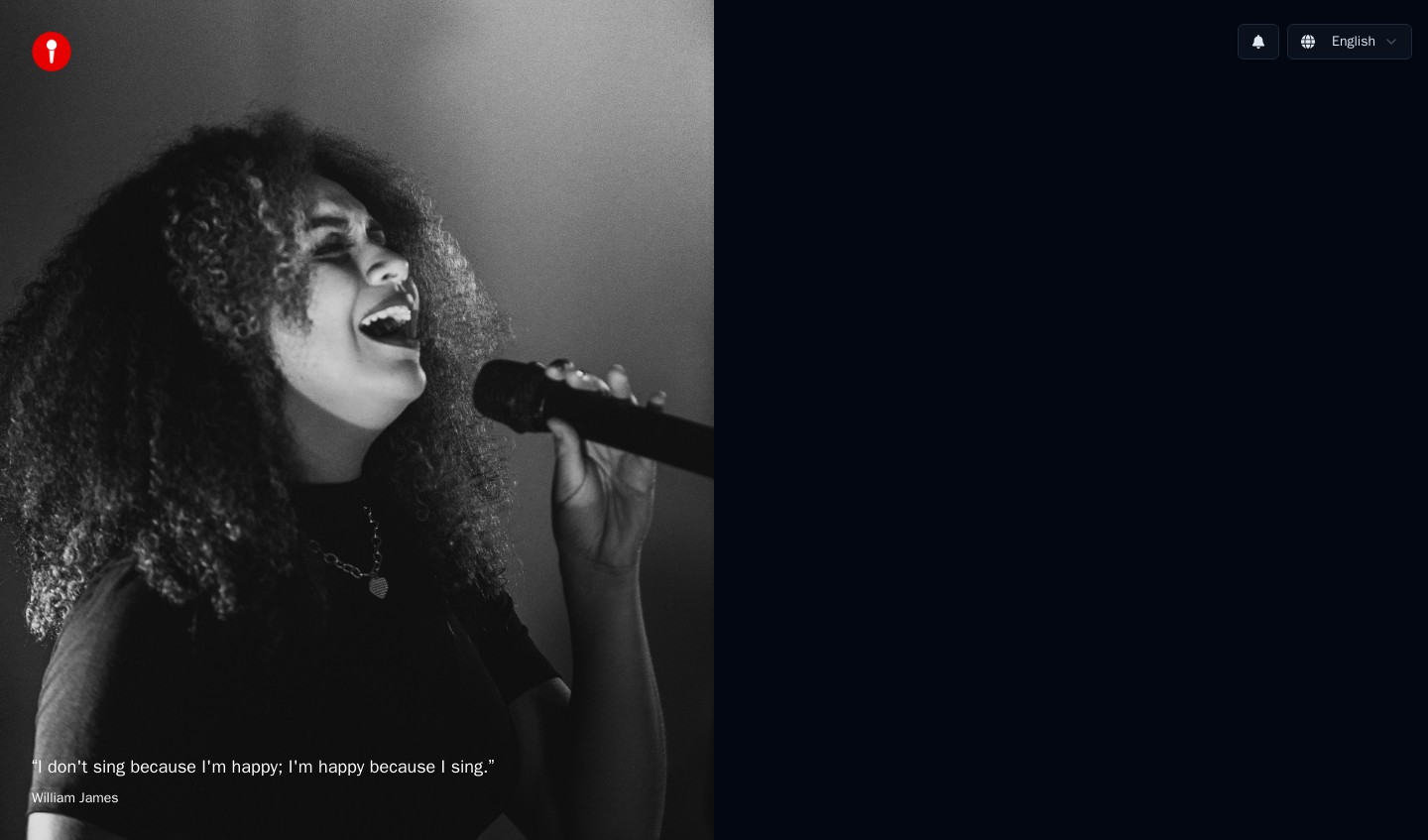scroll, scrollTop: 0, scrollLeft: 0, axis: both 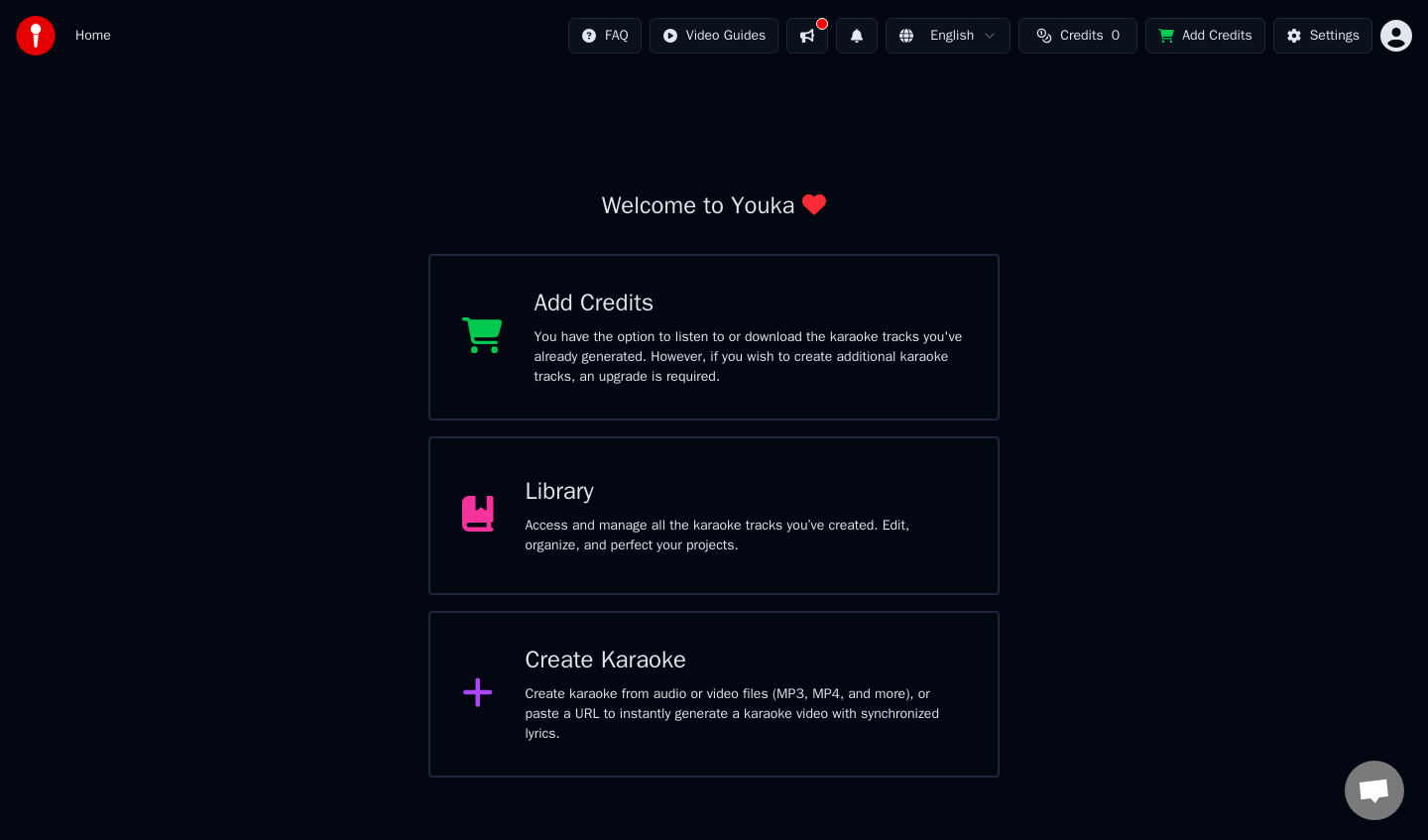 click on "Library" at bounding box center (746, 492) 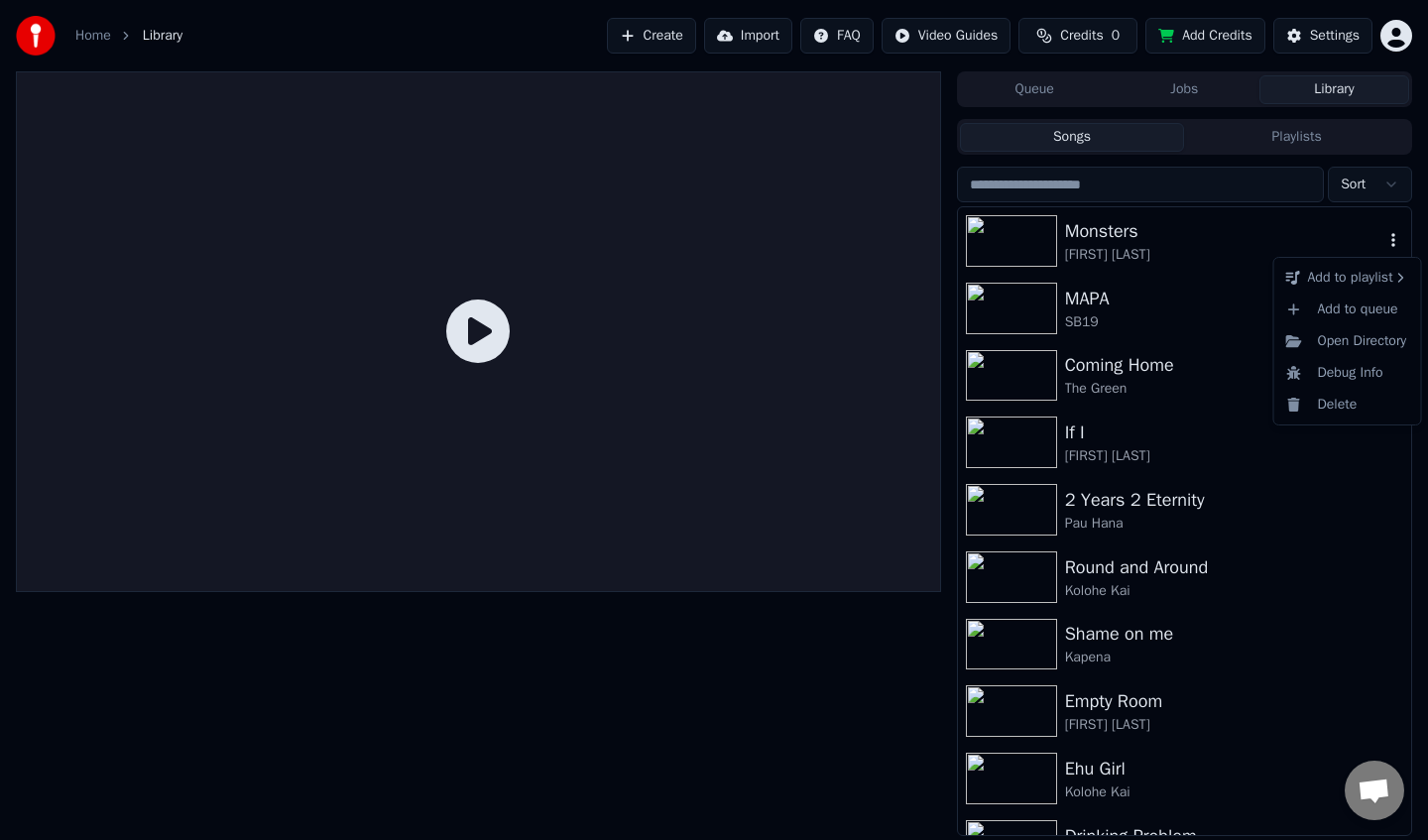 click 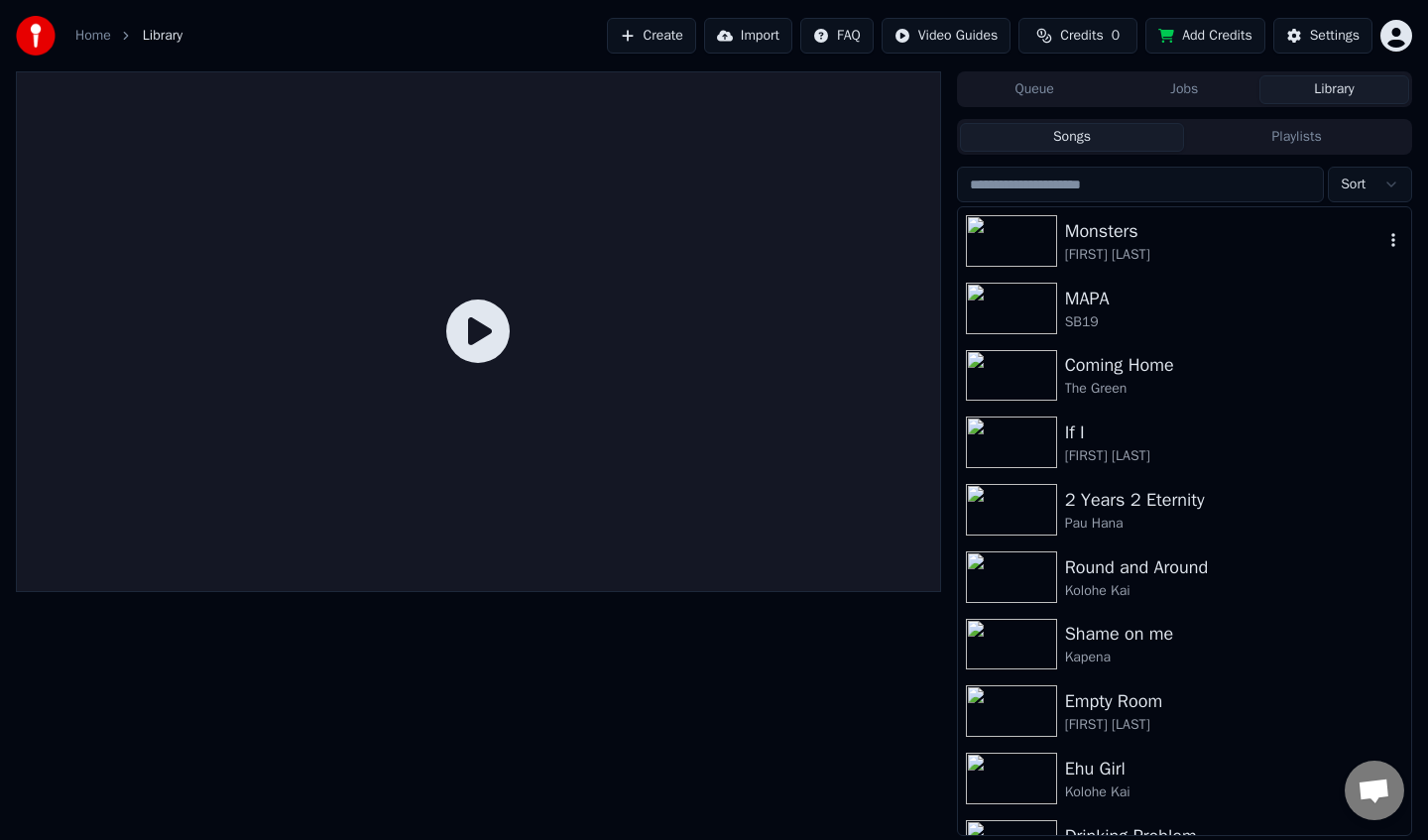 drag, startPoint x: 1105, startPoint y: 262, endPoint x: 1116, endPoint y: 219, distance: 44.38468 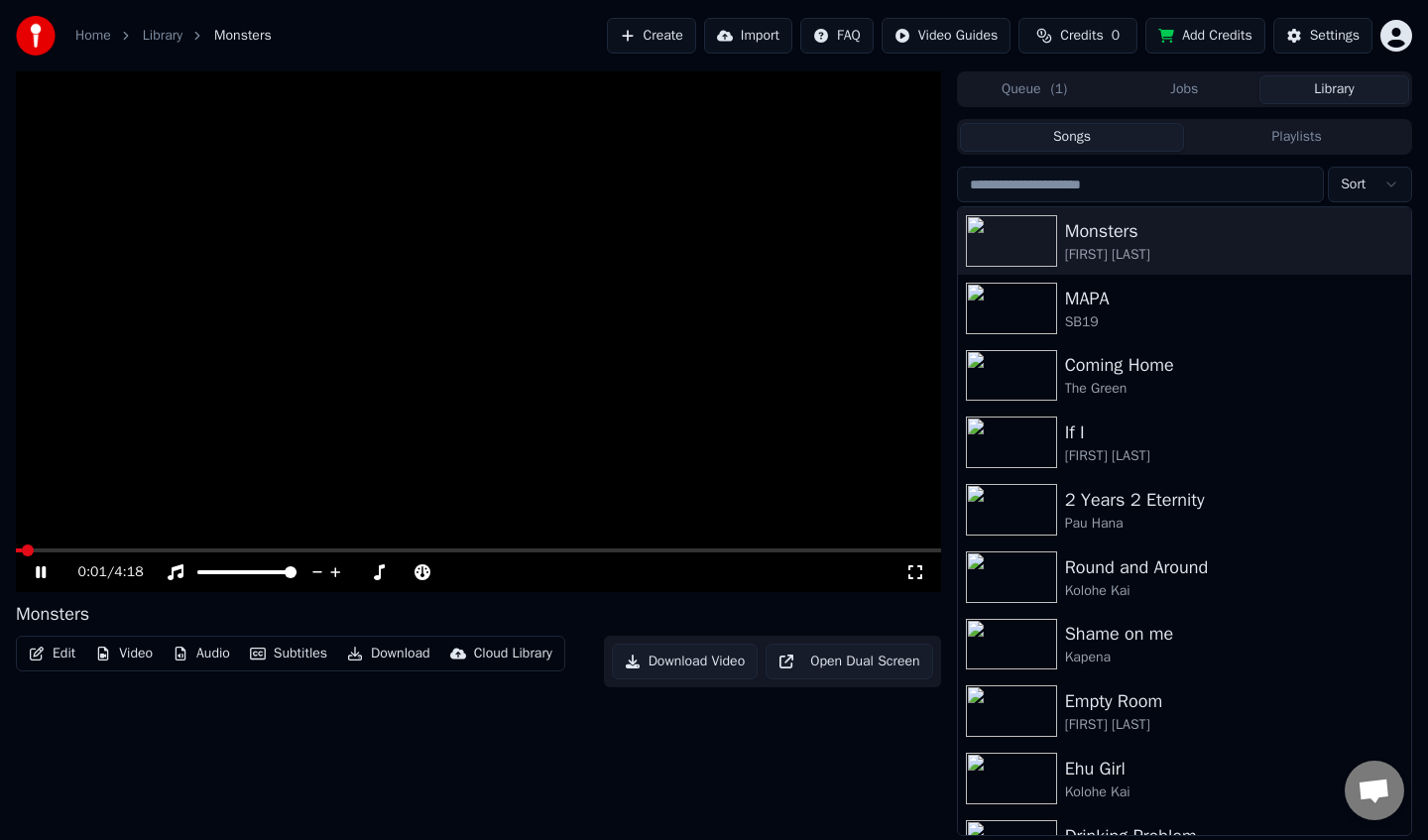 scroll, scrollTop: 608, scrollLeft: 0, axis: vertical 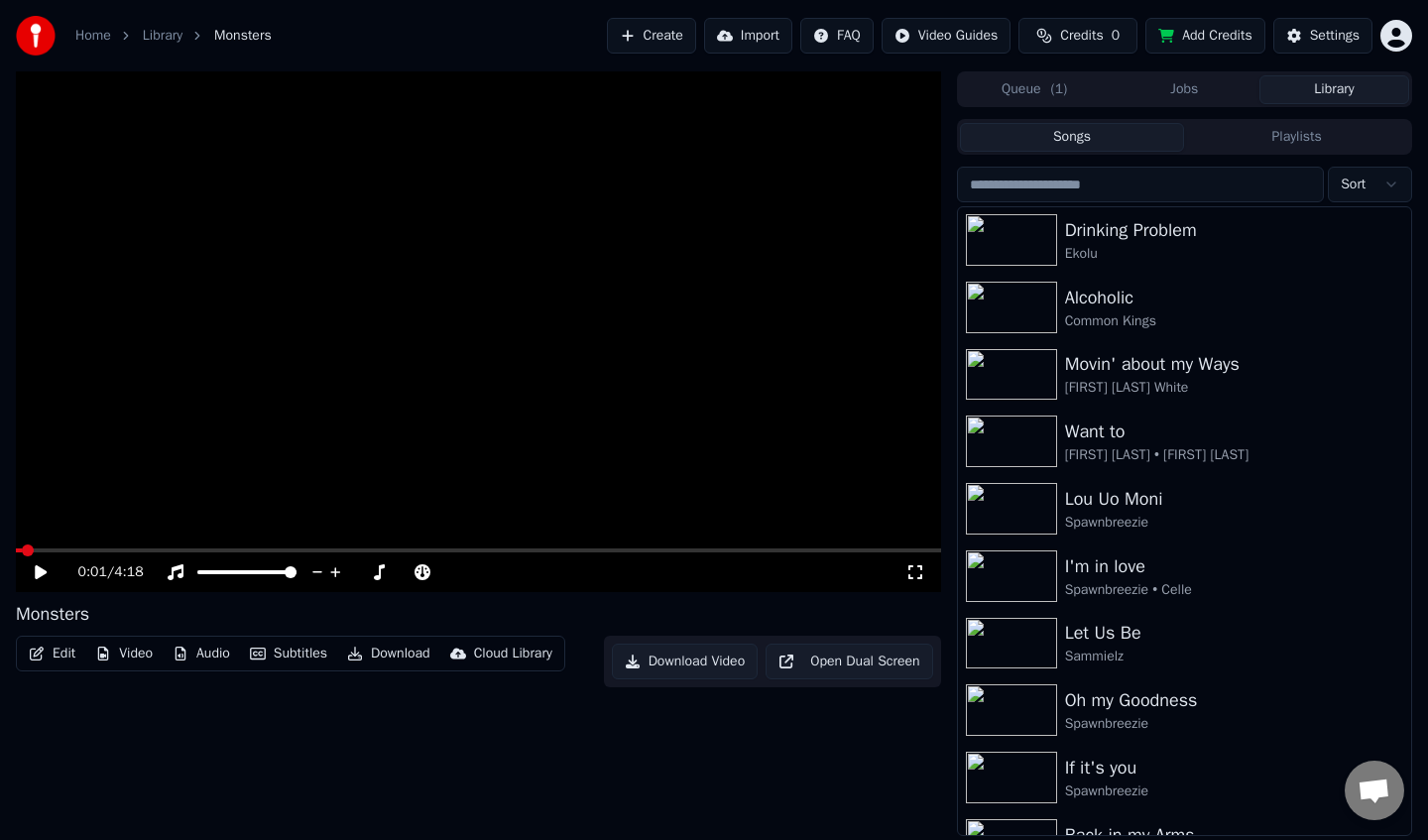 click on "Playlists" at bounding box center (1296, 137) 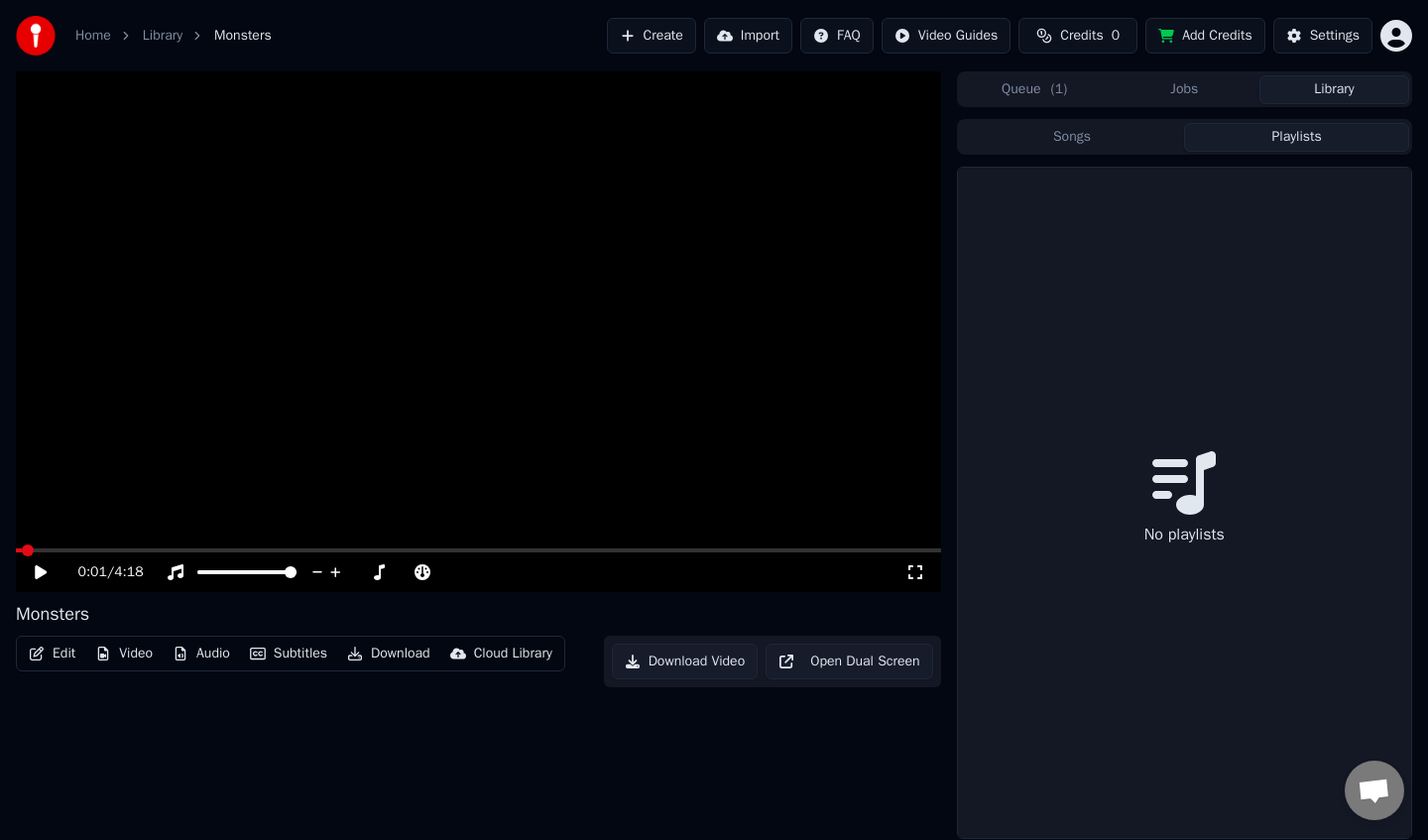 click on "Songs" at bounding box center (1072, 137) 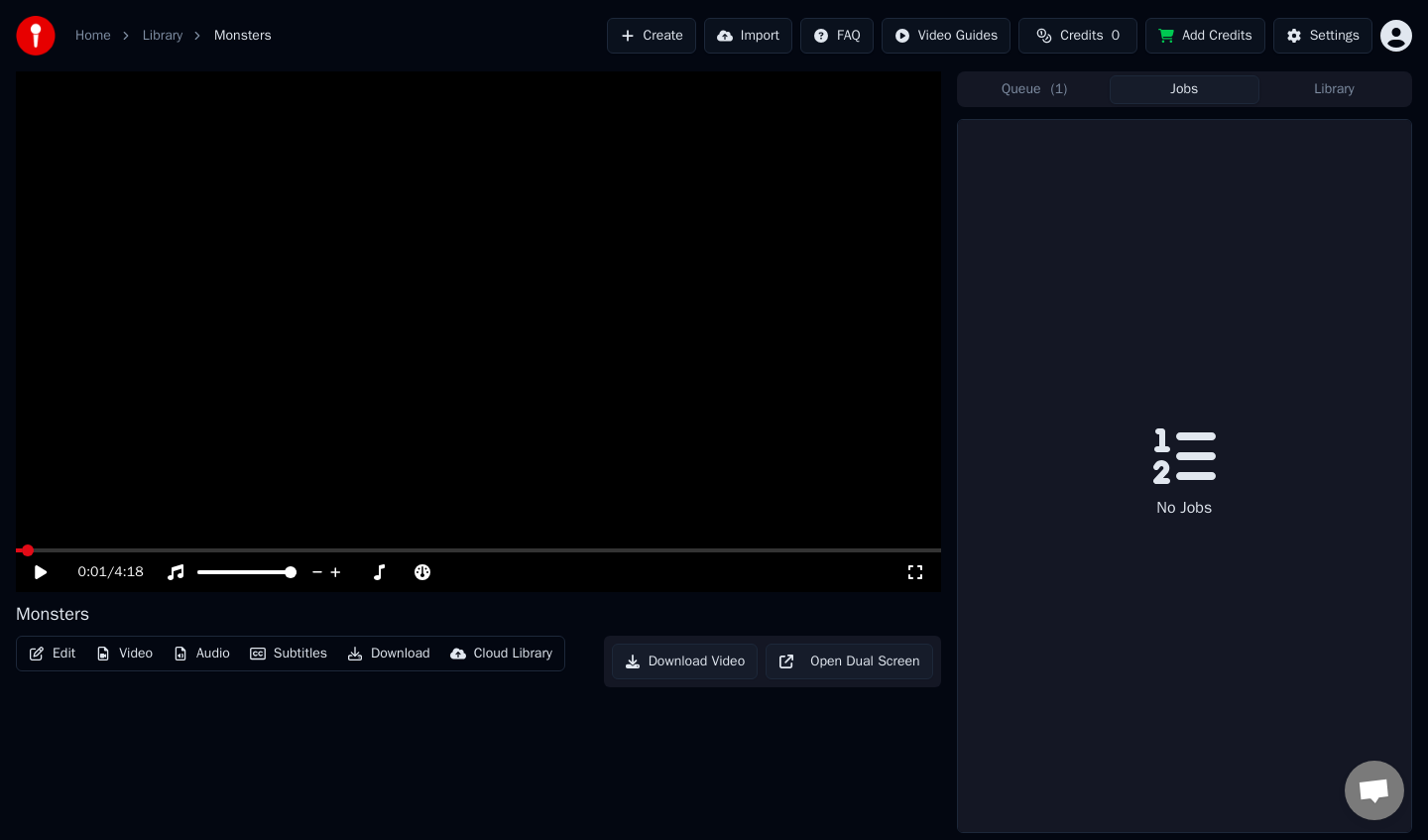 click on "Jobs" at bounding box center (1184, 89) 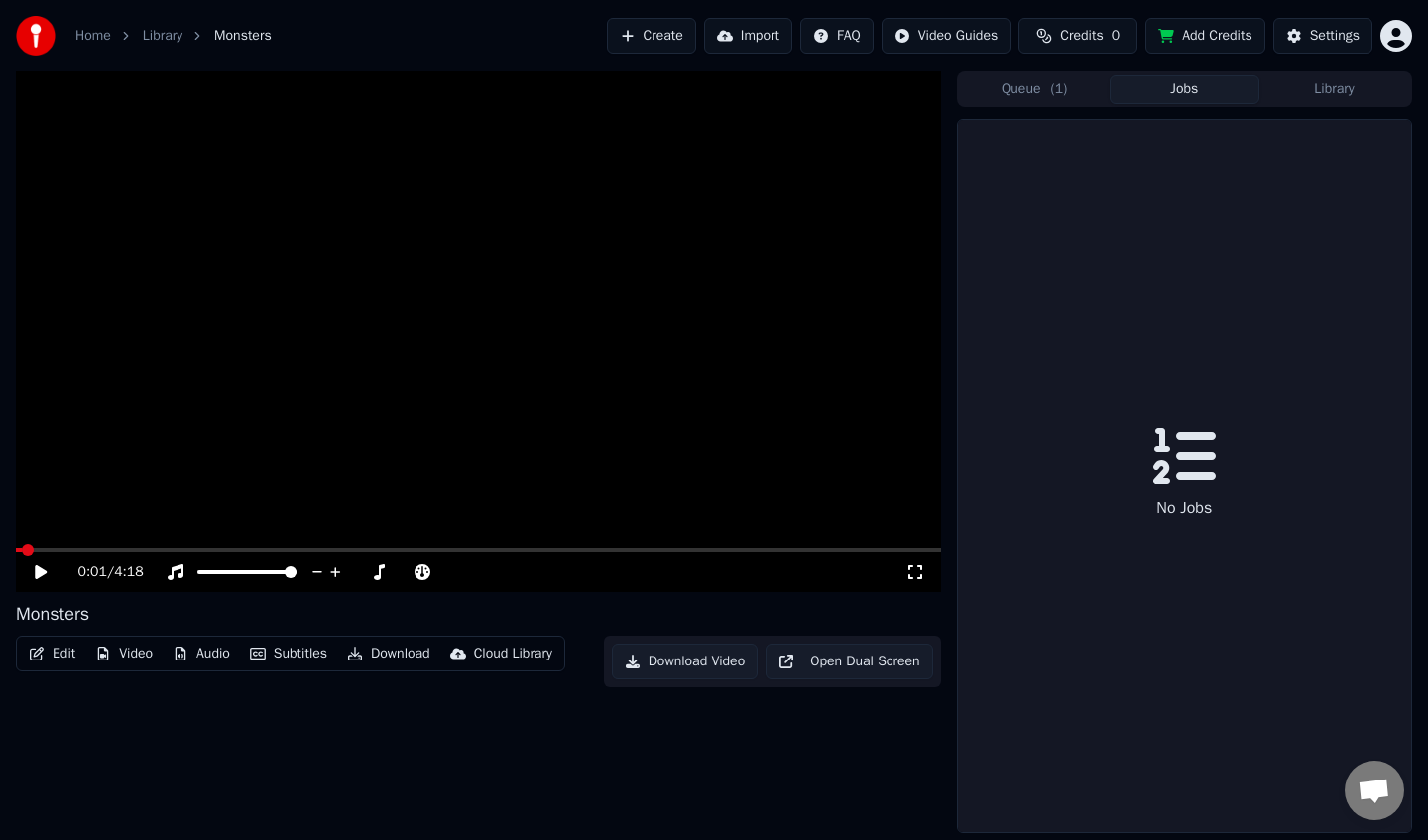 click on "Library" at bounding box center (1334, 89) 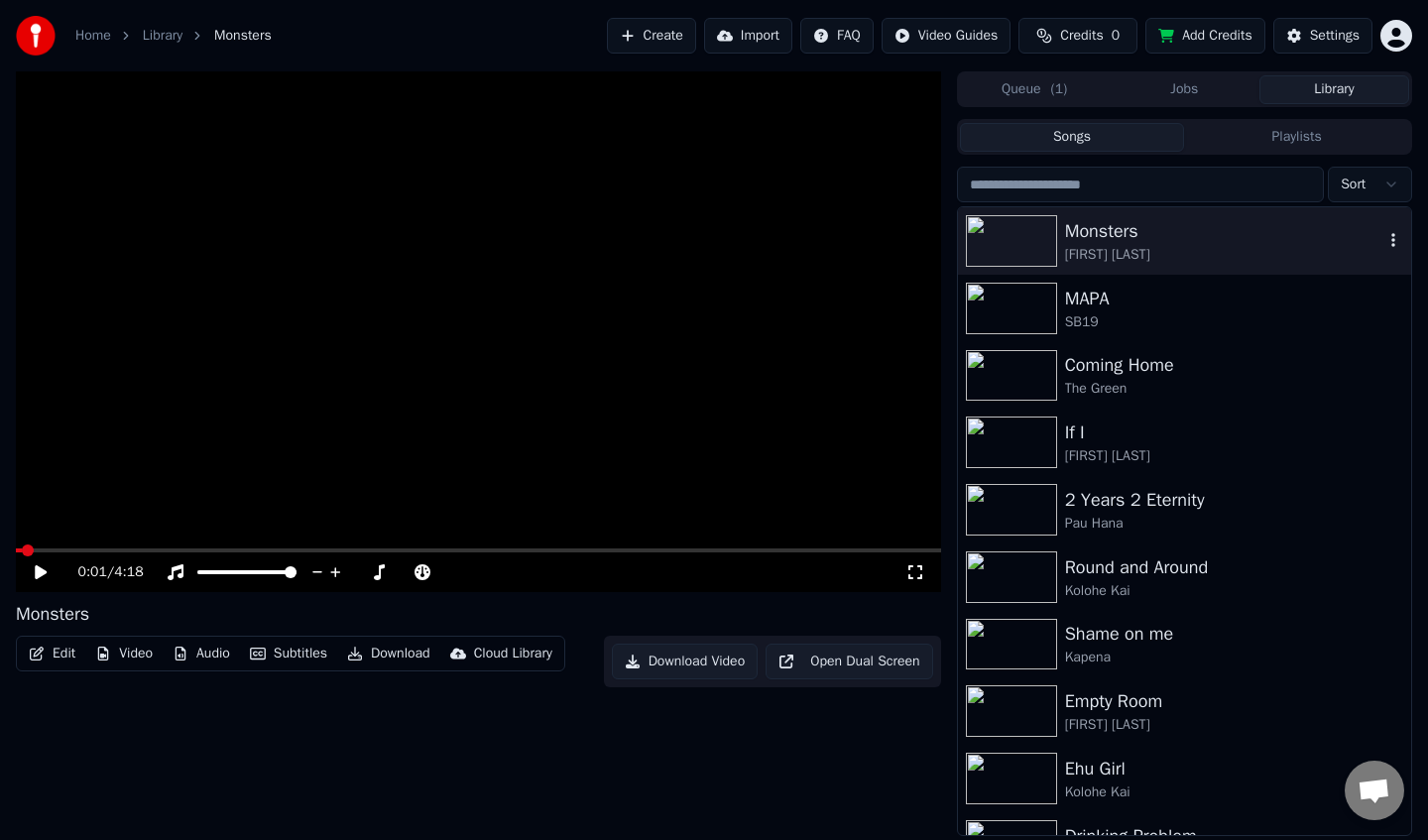 click on "Iam Tongi" at bounding box center [1224, 255] 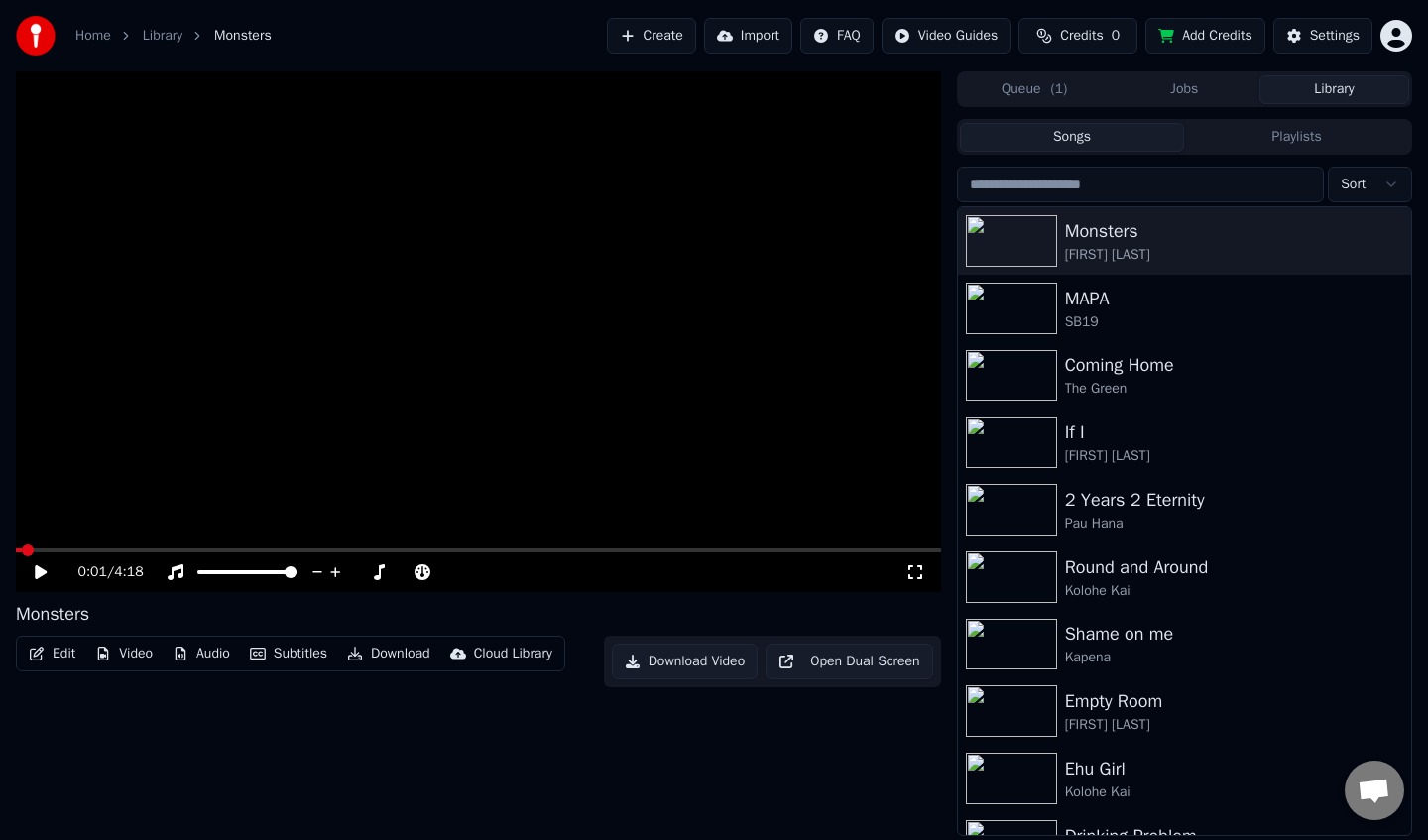 click on "Download" at bounding box center (389, 654) 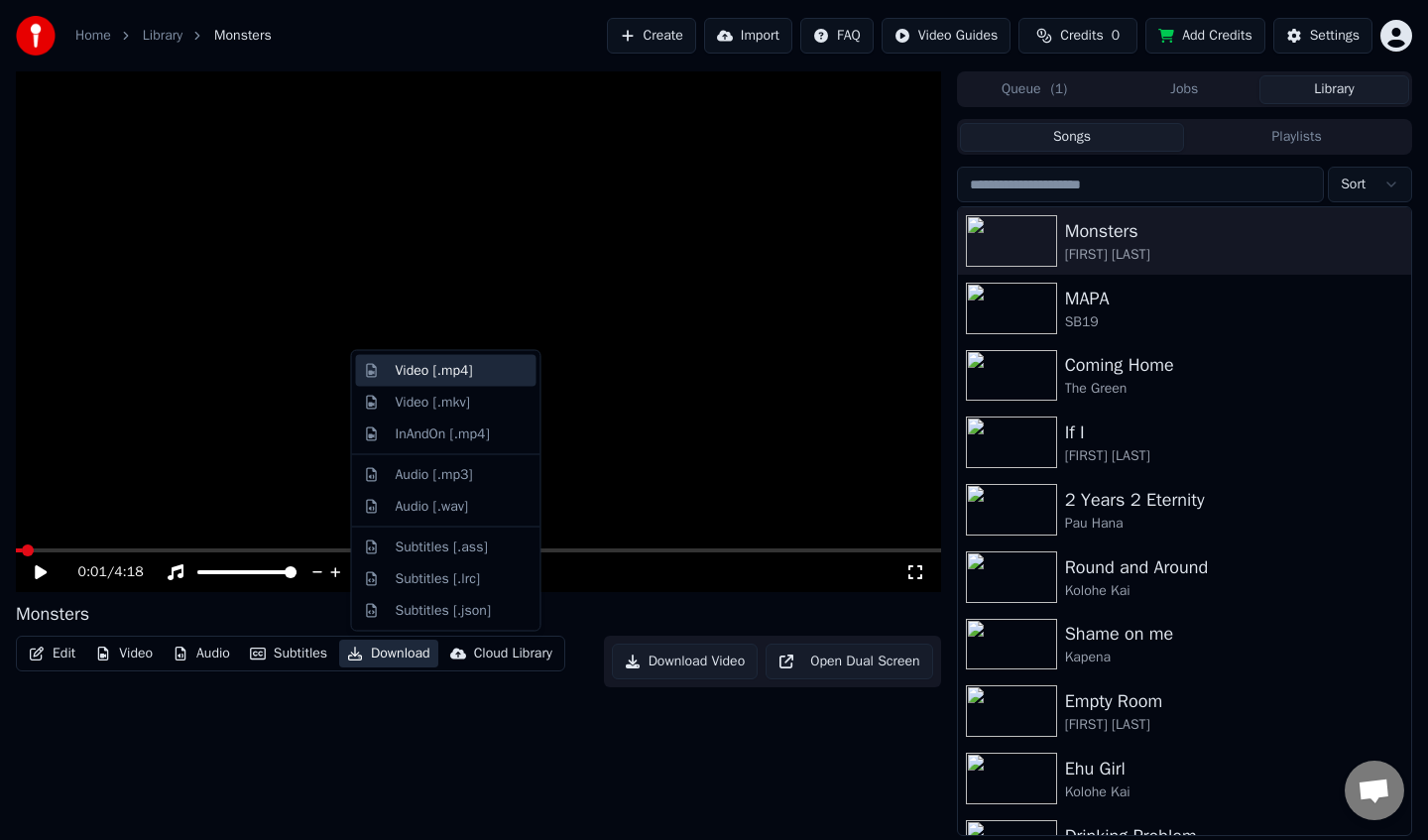 click on "Video [.mp4]" at bounding box center (446, 371) 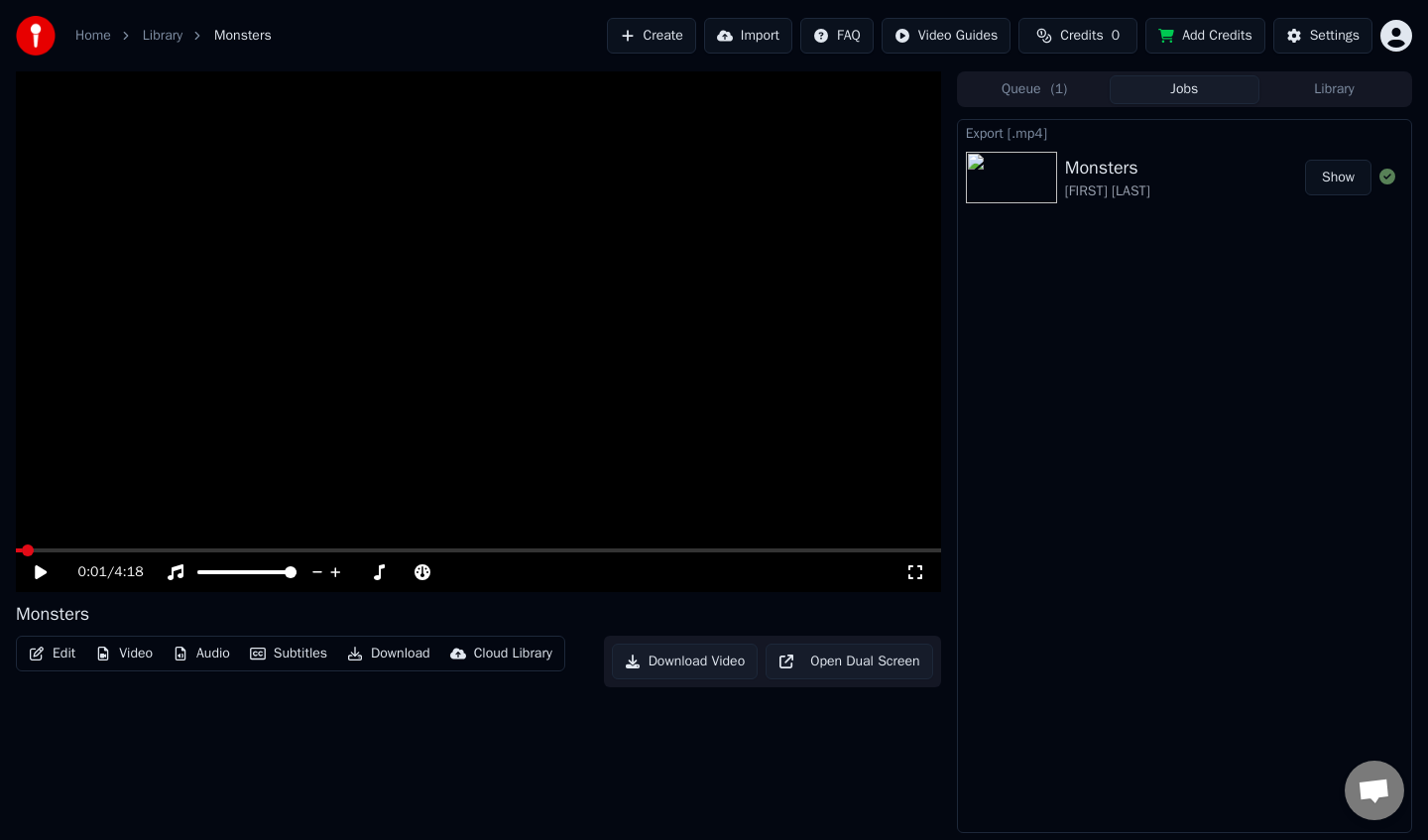click on "Show" at bounding box center (1338, 178) 